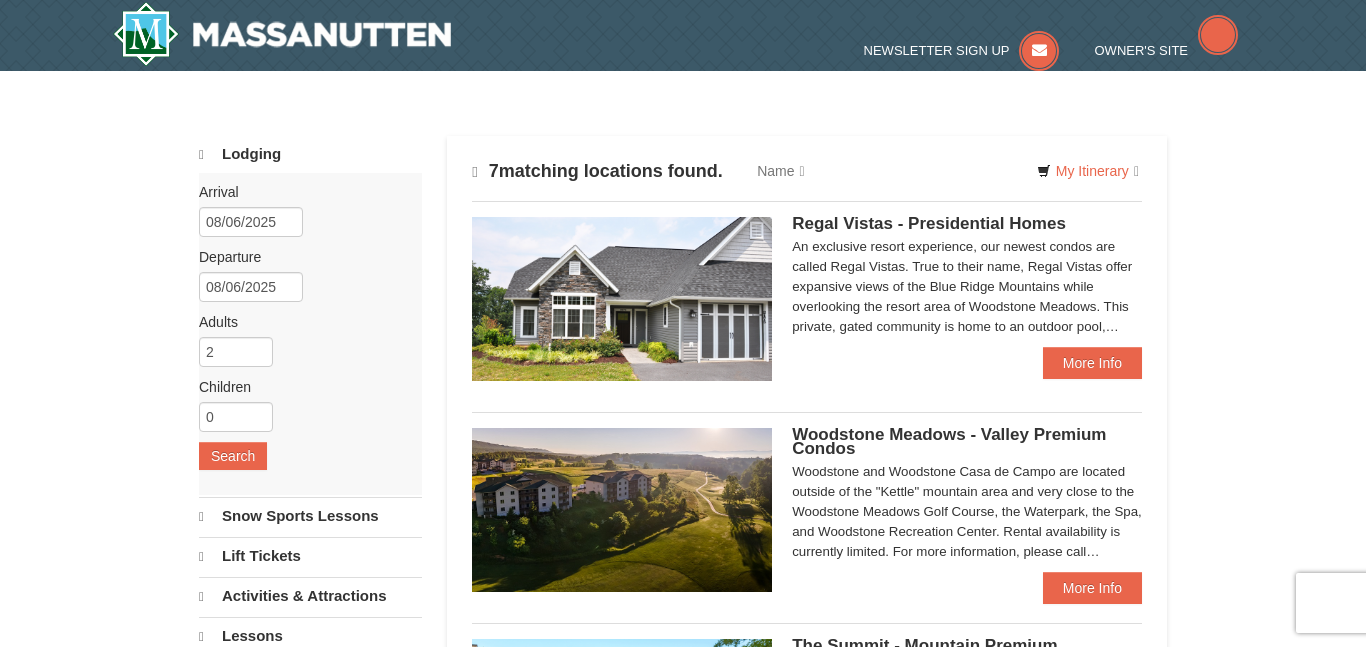 scroll, scrollTop: 0, scrollLeft: 0, axis: both 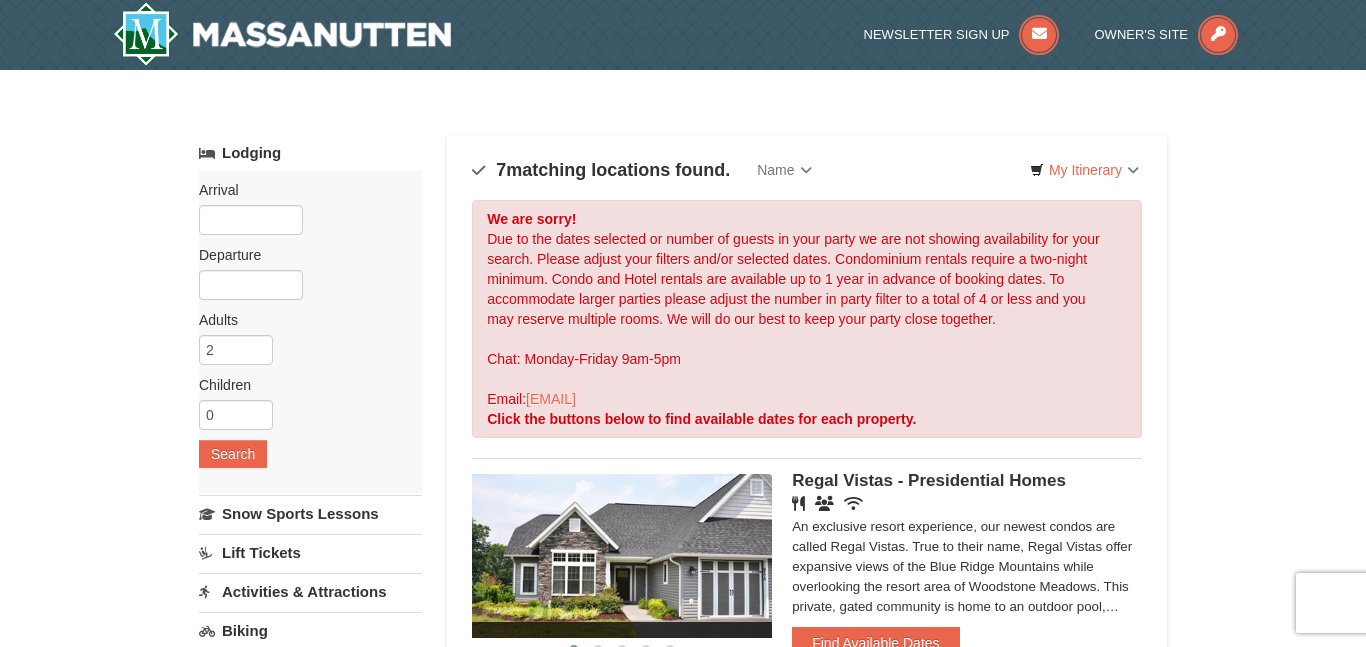 click on "Arrival Please format dates MM/DD/YYYY Please format dates MM/DD/YYYY
Departure Please format dates MM/DD/YYYY Please format dates MM/DD/YYYY
Adults Please format dates MM/DD/YYYY
2
Children Please format dates MM/DD/YYYY
0
Search" at bounding box center (310, 332) 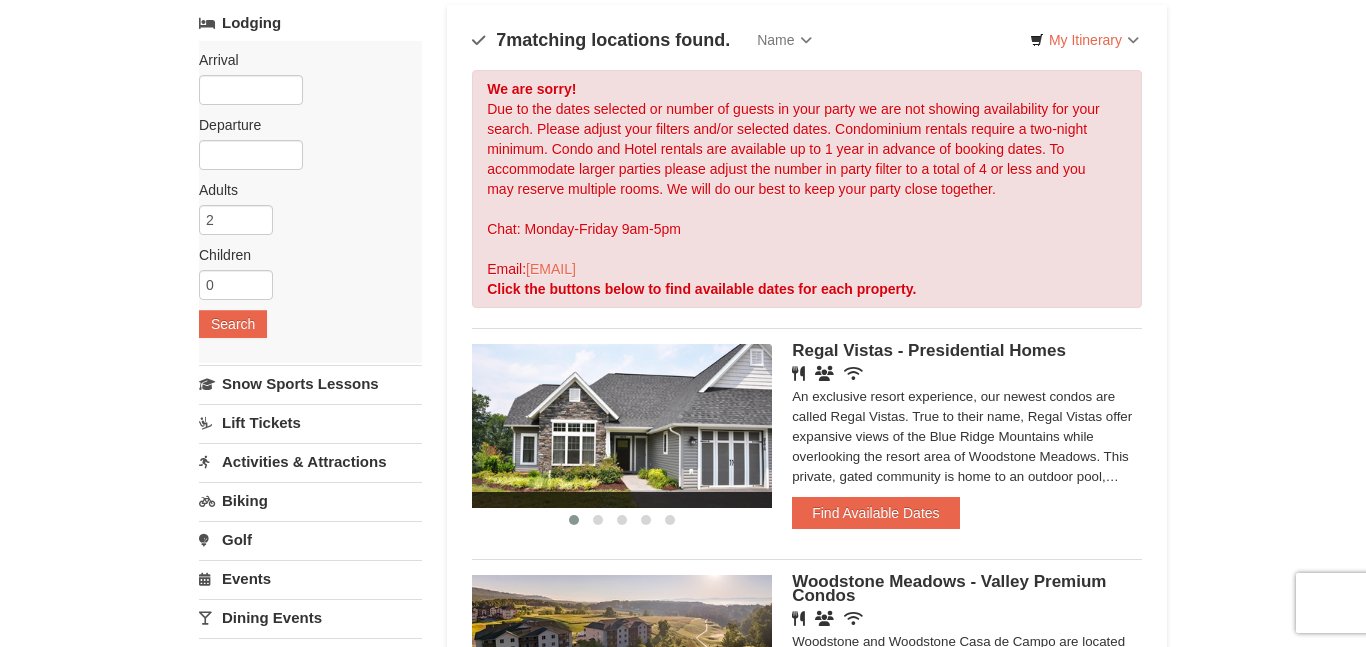 scroll, scrollTop: 194, scrollLeft: 0, axis: vertical 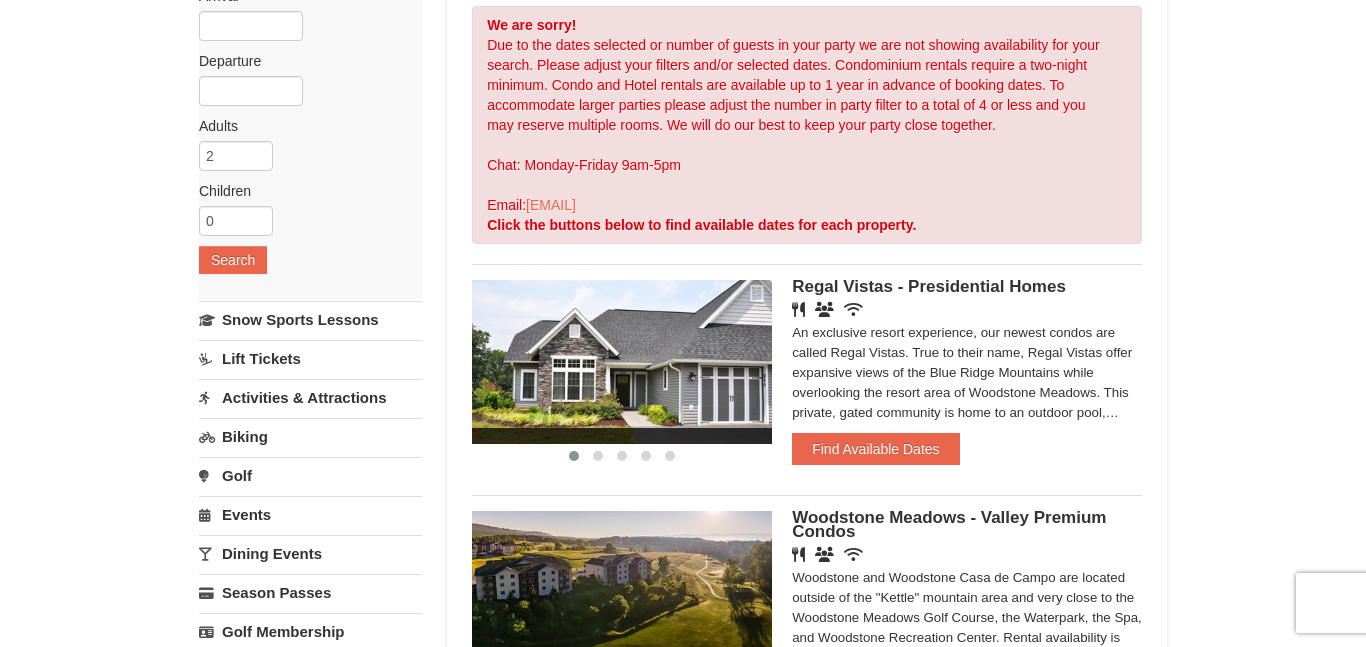click on "An exclusive resort experience, our newest condos are called Regal Vistas. True to their name, Regal Vistas offer expansive views of the Blue Ridge Mountains while overlooking the resort area of Woodstone Meadows. This private, gated community is home to an outdoor pool, picnic area, and workout facility. Located outside of the "Kettle" mountain area and very close to the Woodstone Meadows Golf Course, the WaterPark, the Spa, and Woodstone Recreation Center.
Rental availability is currently limited. For more information, please call [PHONE] on Monday - Friday 9 am - 6 pm and Saturday 9 am - 1 pm. Condo and hotel reservations are subject to a $25 change fee.
We look forward to welcoming you!" at bounding box center [967, 373] 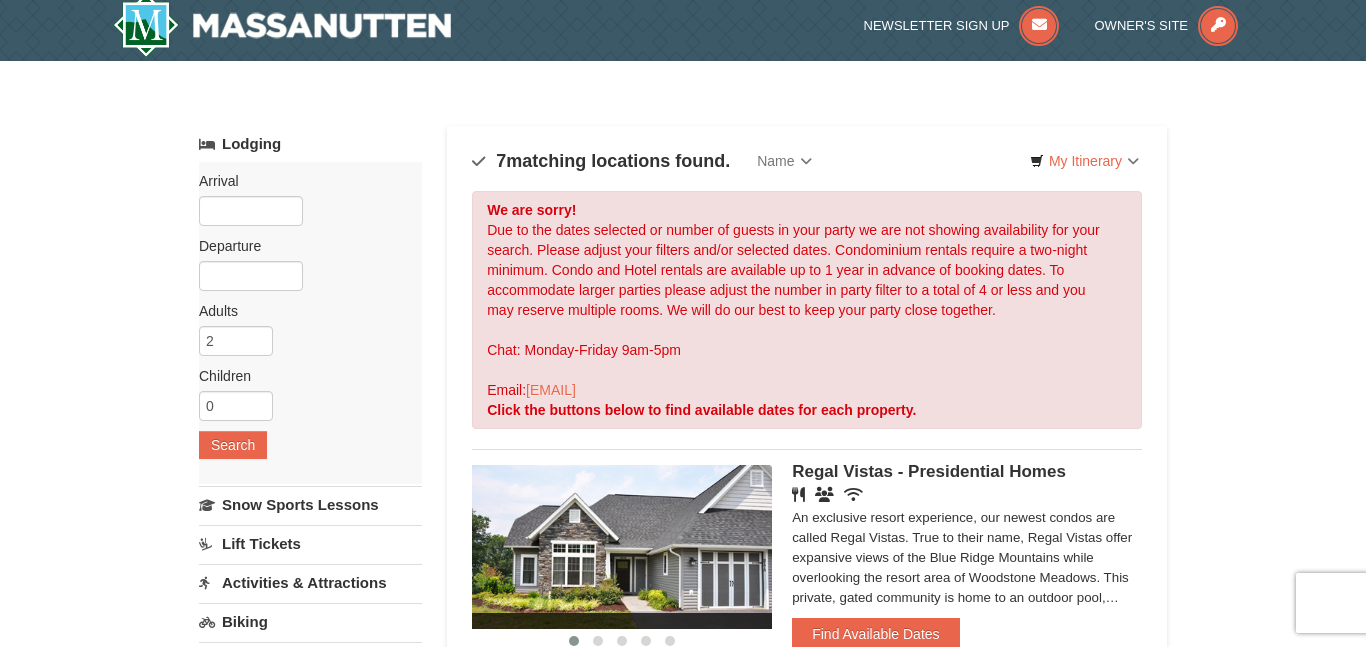 scroll, scrollTop: 0, scrollLeft: 0, axis: both 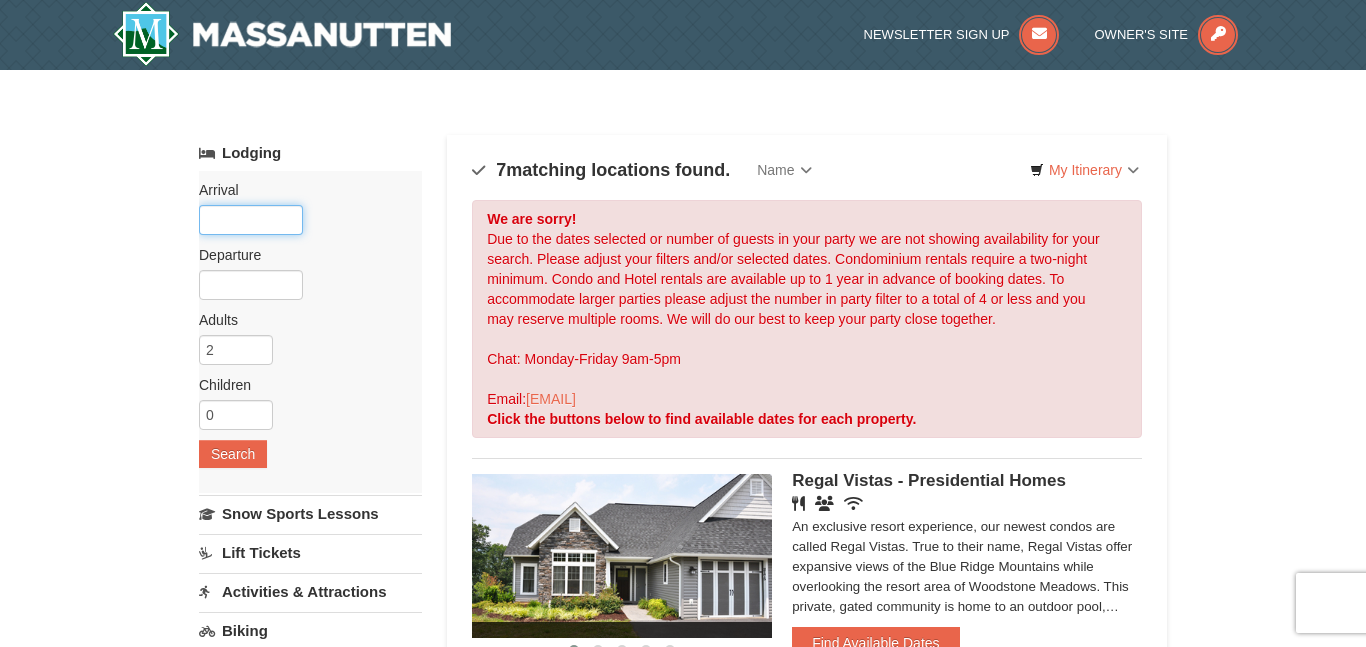click at bounding box center (251, 220) 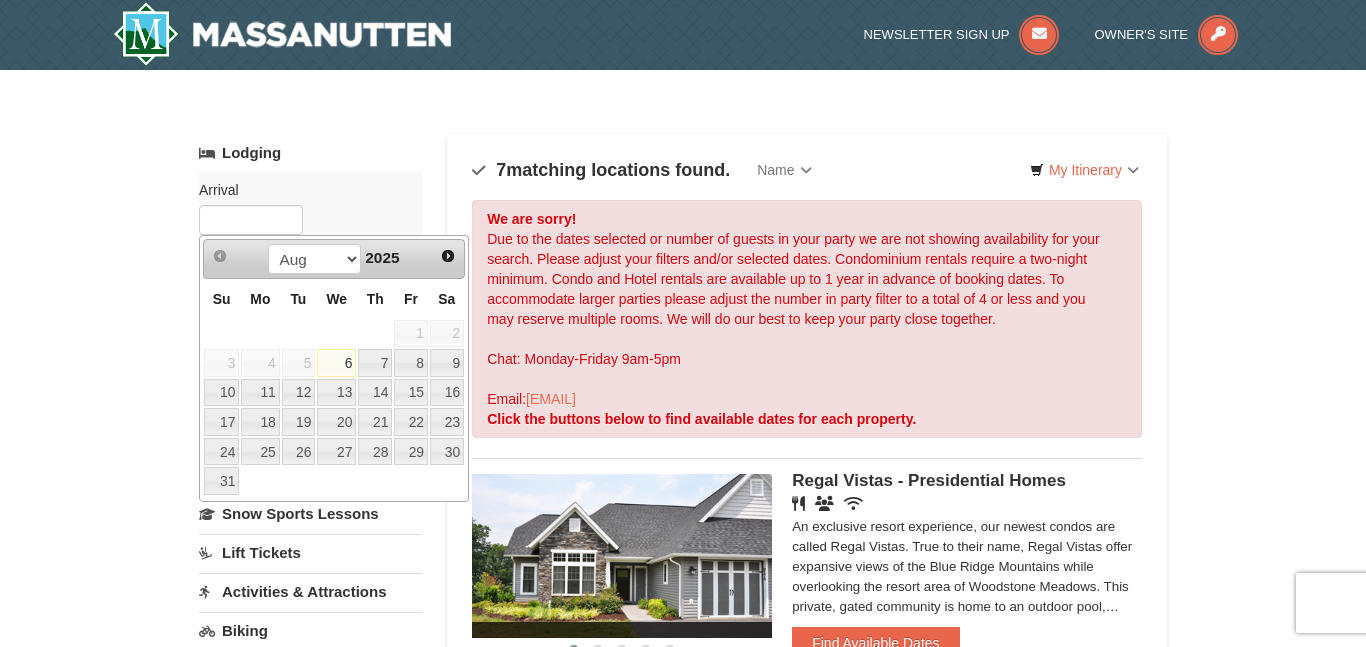 click on "×
Categories
Map
List
Filter
My Itinerary
Questions?  [PHONE]
Lodging
Arrival Please format dates MM/DD/YYYY Please format dates MM/DD/YYYY
Departure Please format dates MM/DD/YYYY Please format dates MM/DD/YYYY
Adults" at bounding box center [683, 1115] 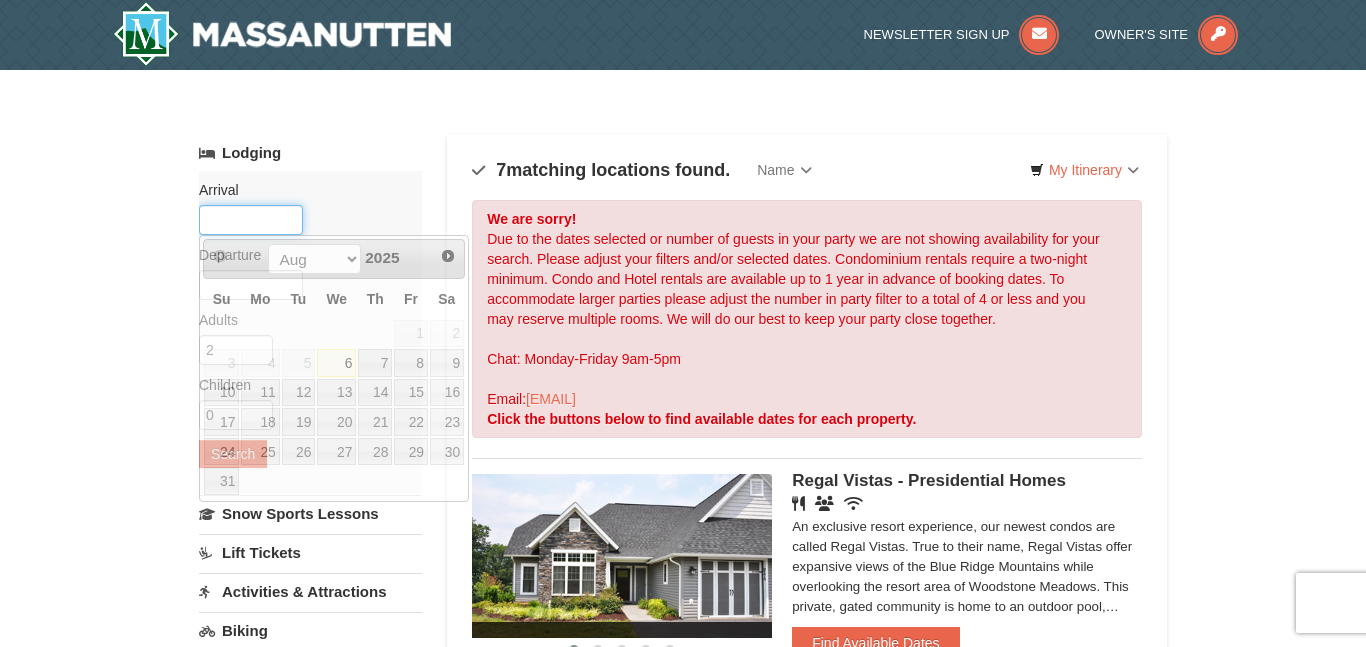 click at bounding box center [251, 220] 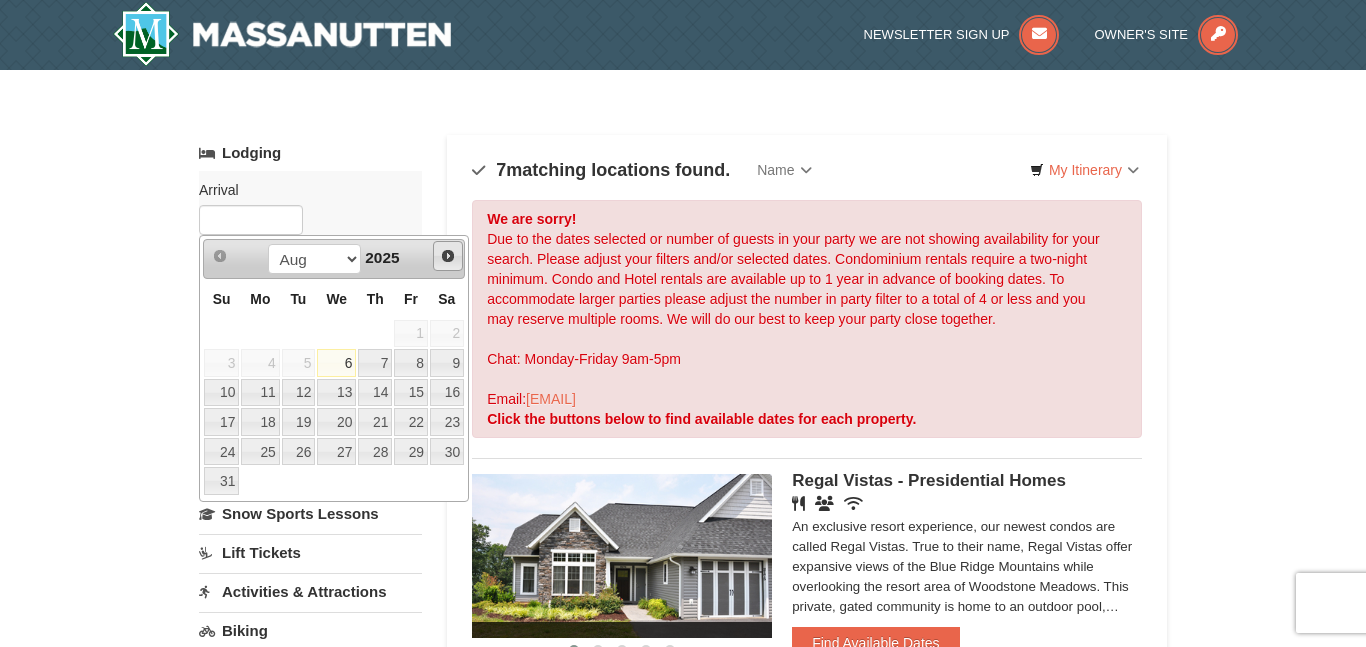 click on "Next" at bounding box center (448, 256) 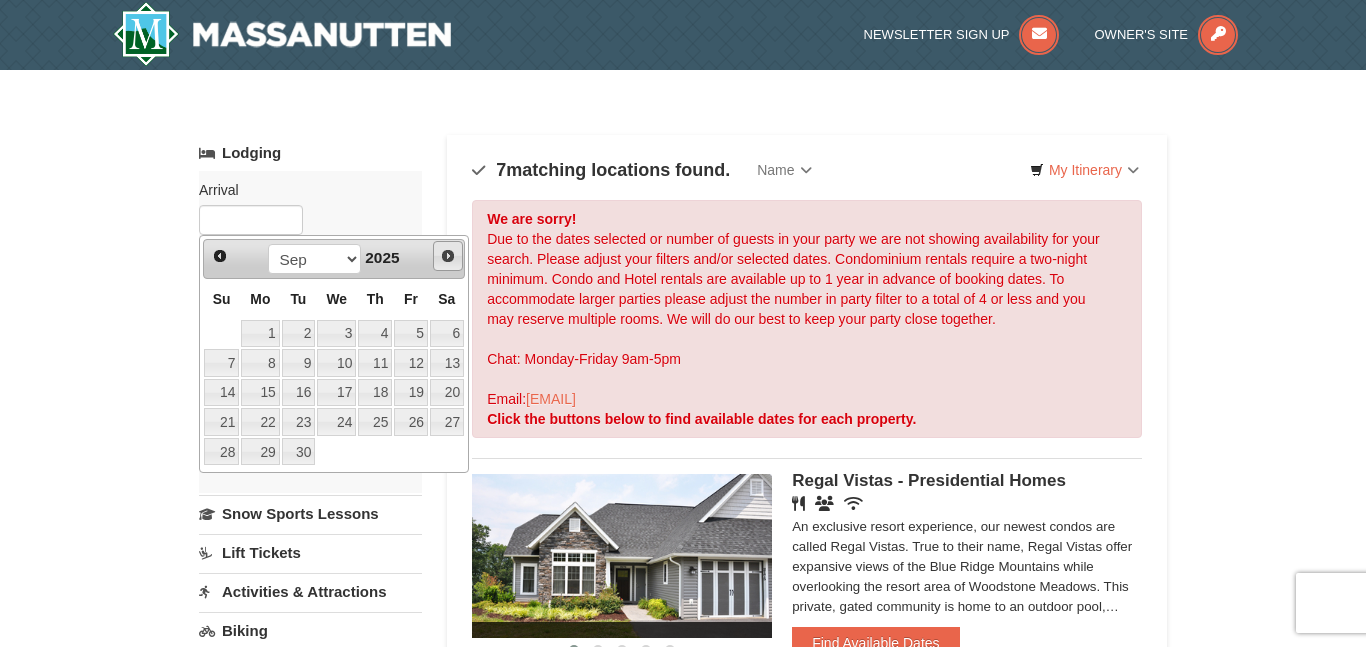 click on "Next" at bounding box center [448, 256] 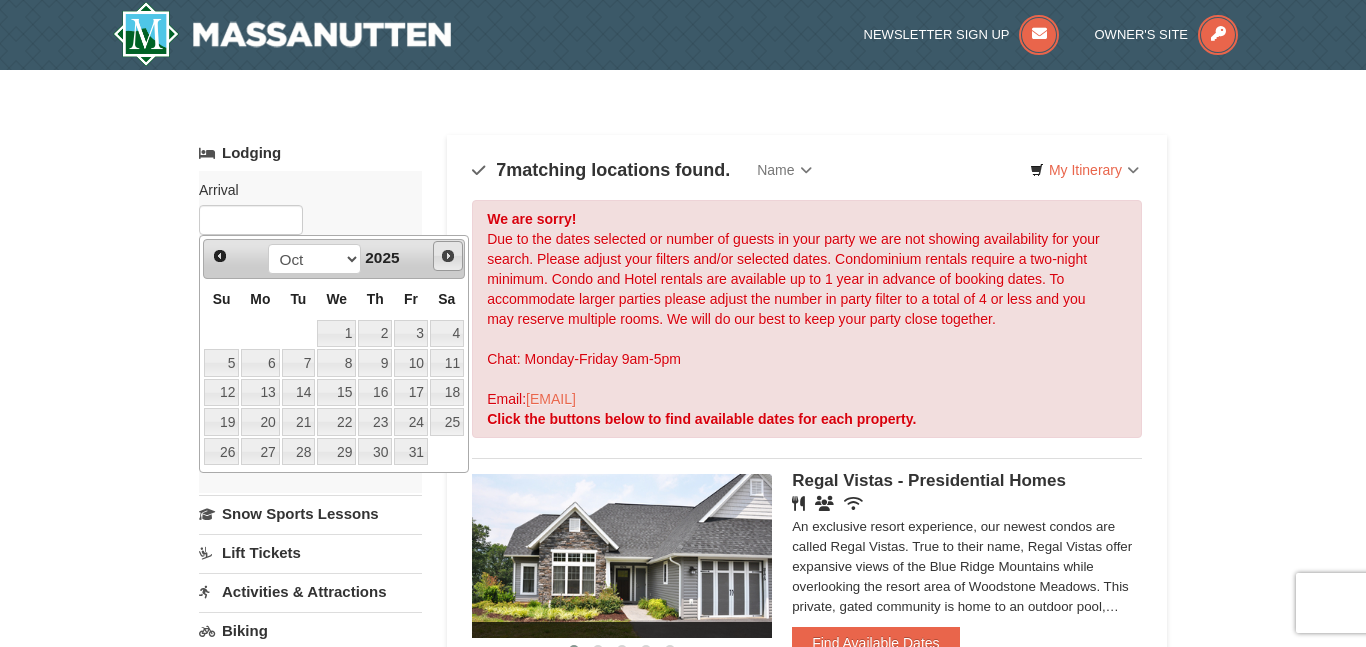 click on "Next" at bounding box center [448, 256] 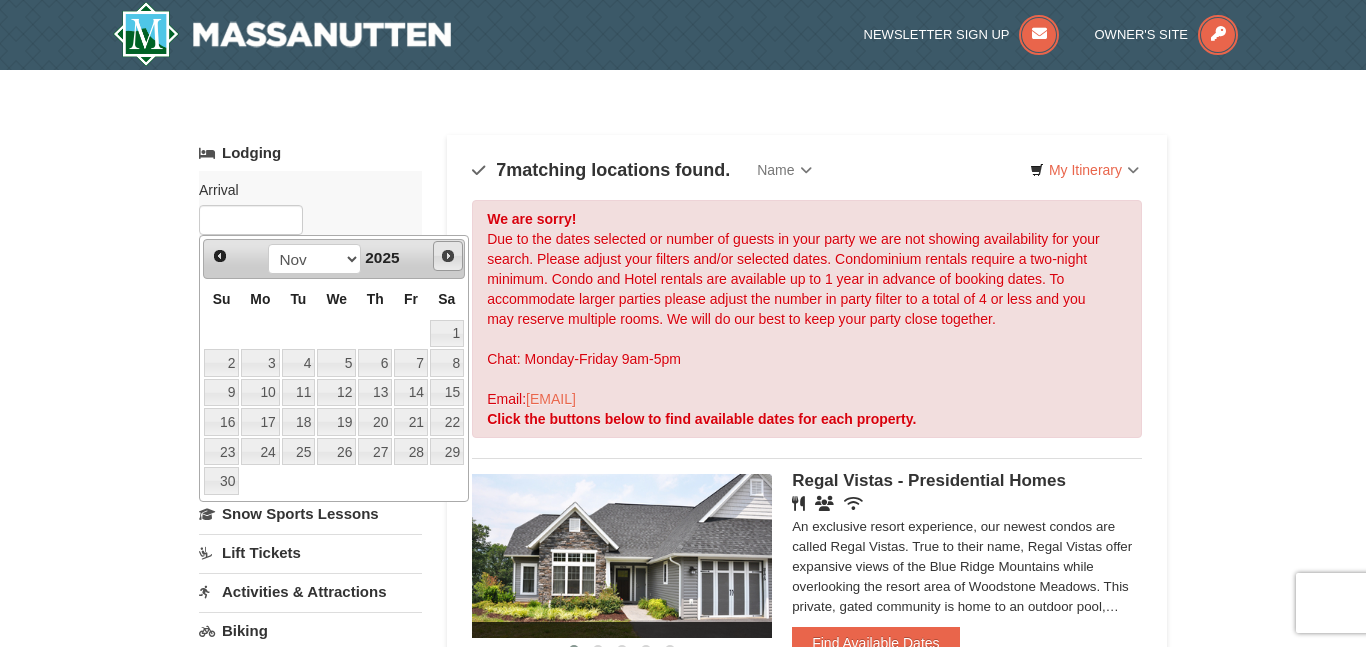 click on "Next" at bounding box center [448, 256] 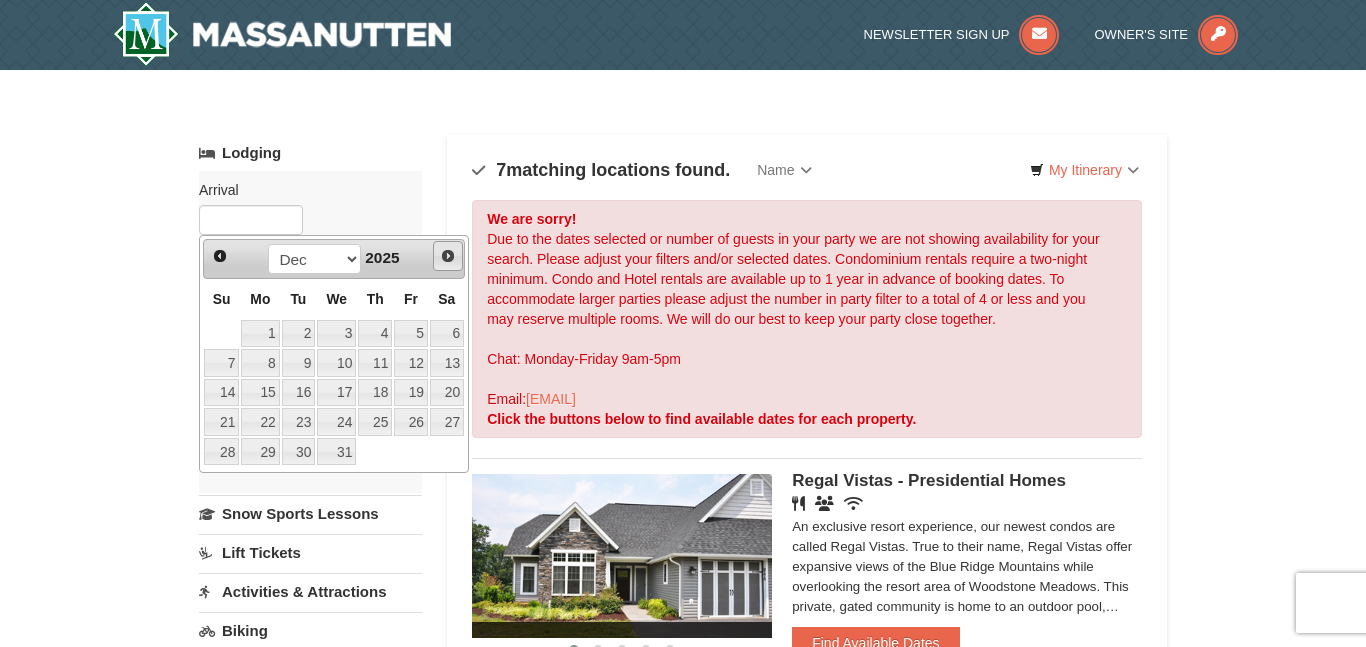 click on "Next" at bounding box center (448, 256) 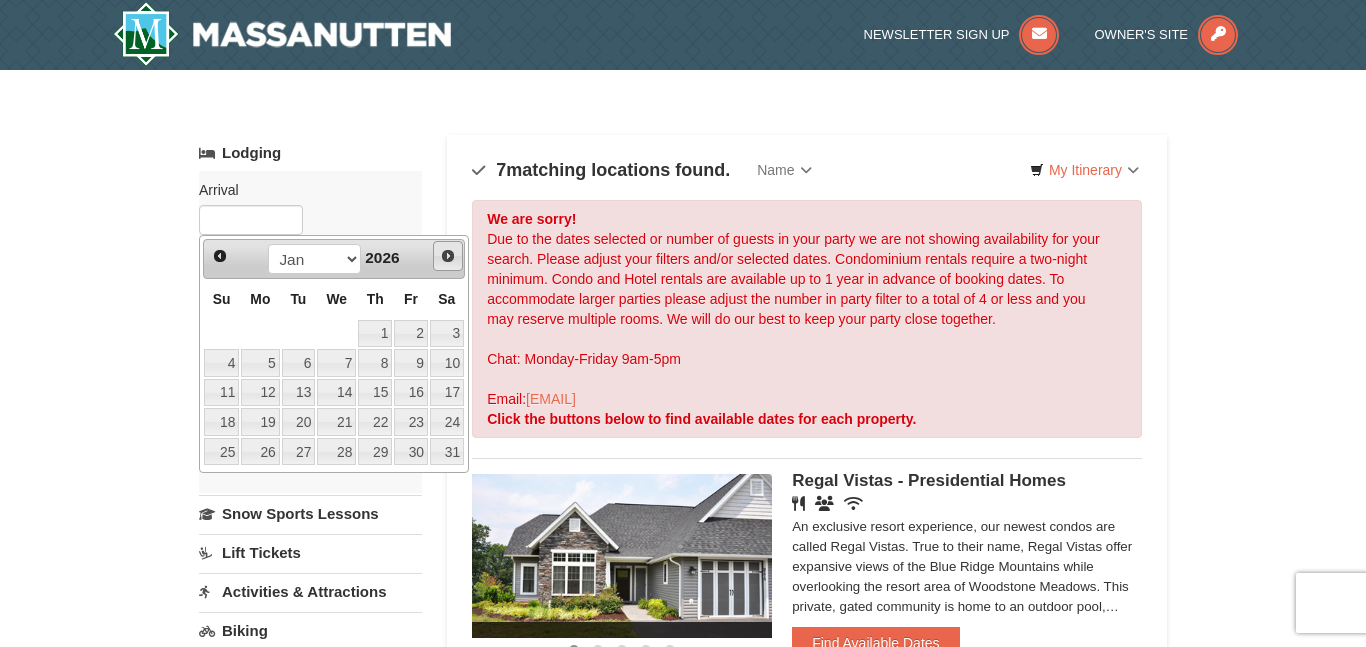 click on "Next" at bounding box center [448, 256] 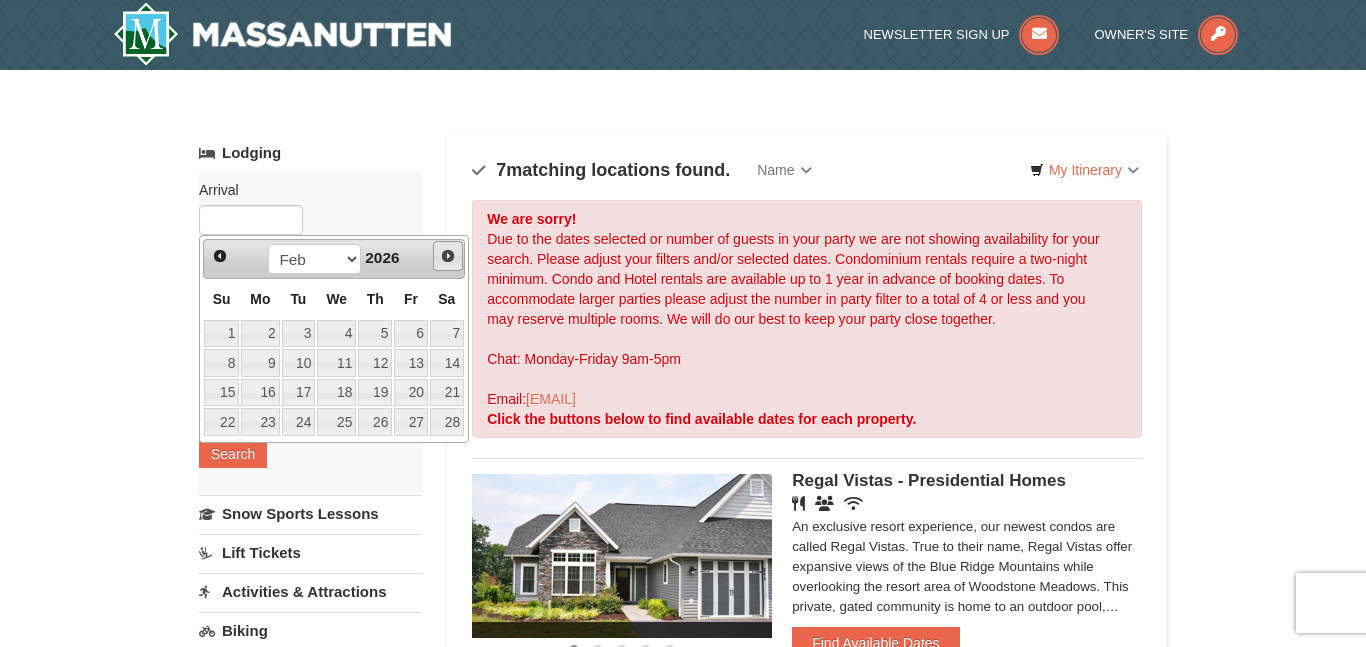 click on "Next" at bounding box center [448, 256] 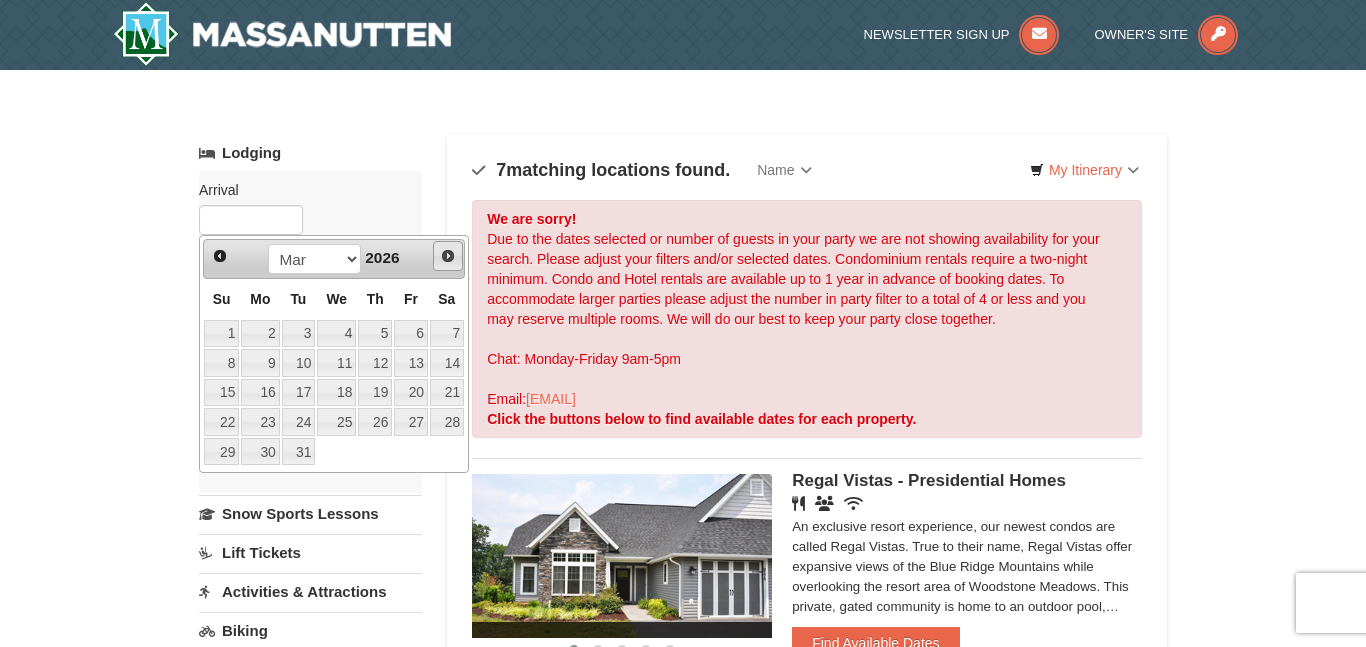 click on "Next" at bounding box center [448, 256] 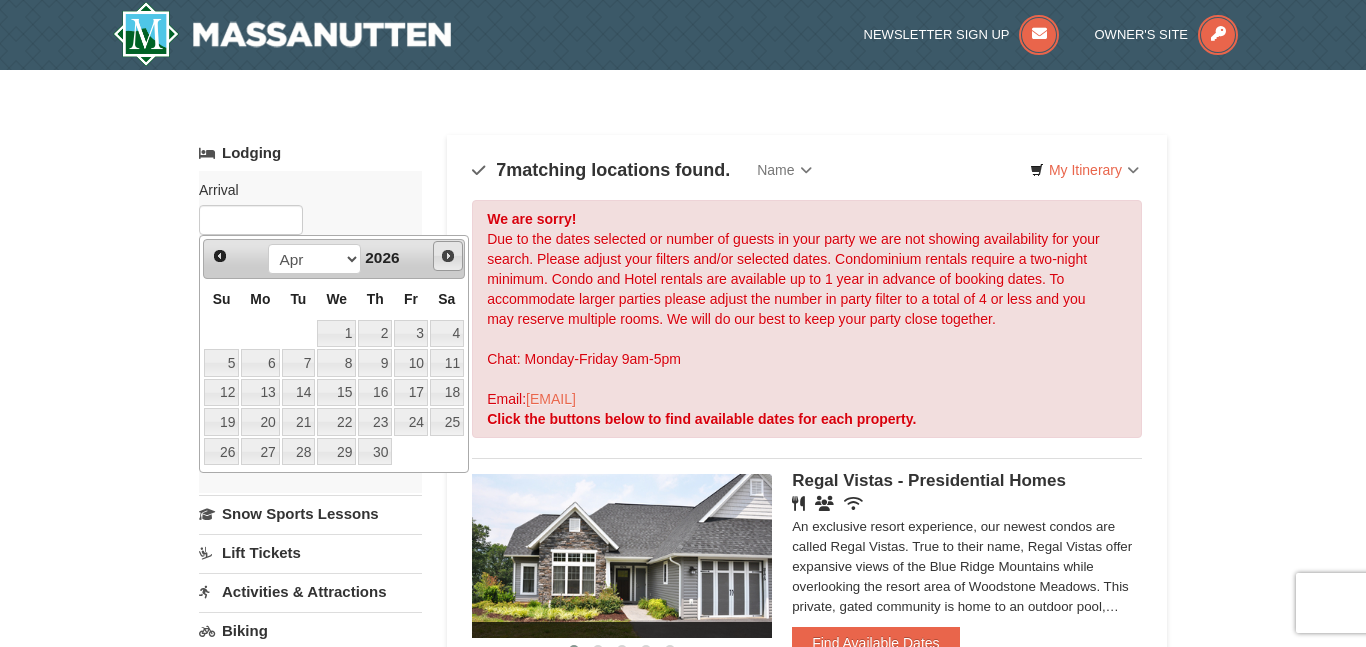 click on "Next" at bounding box center [448, 256] 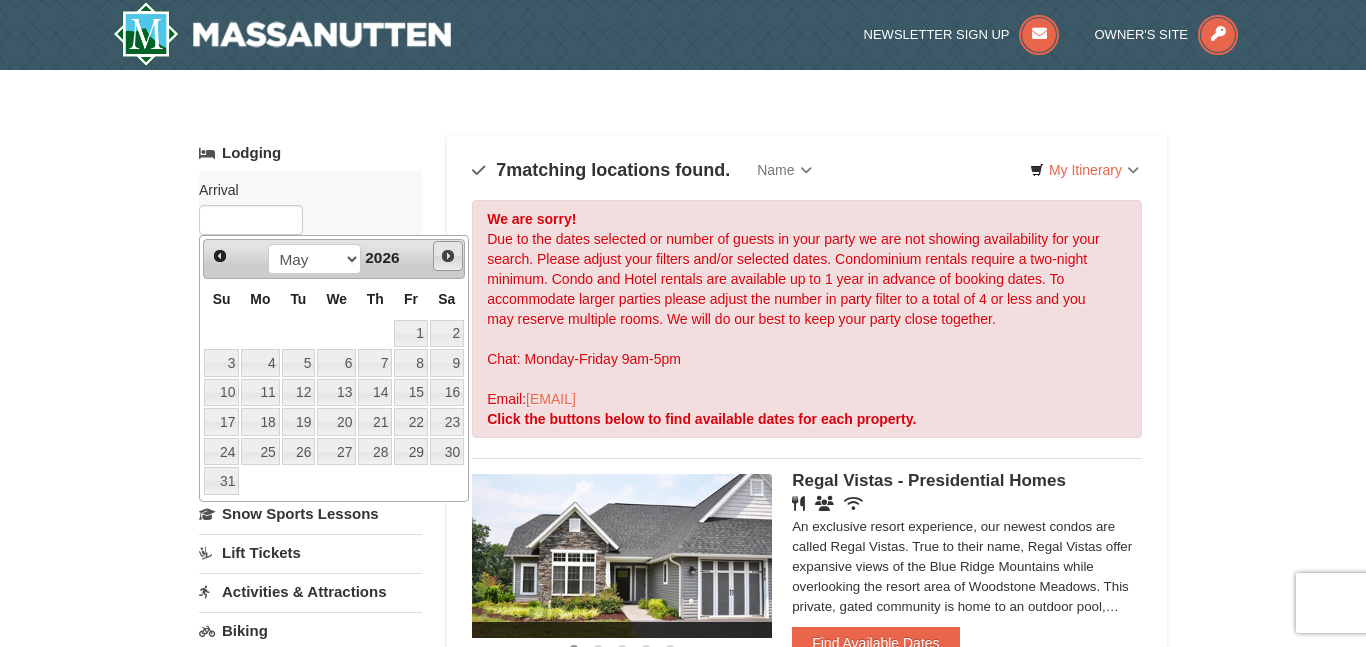 click on "Next" at bounding box center (448, 256) 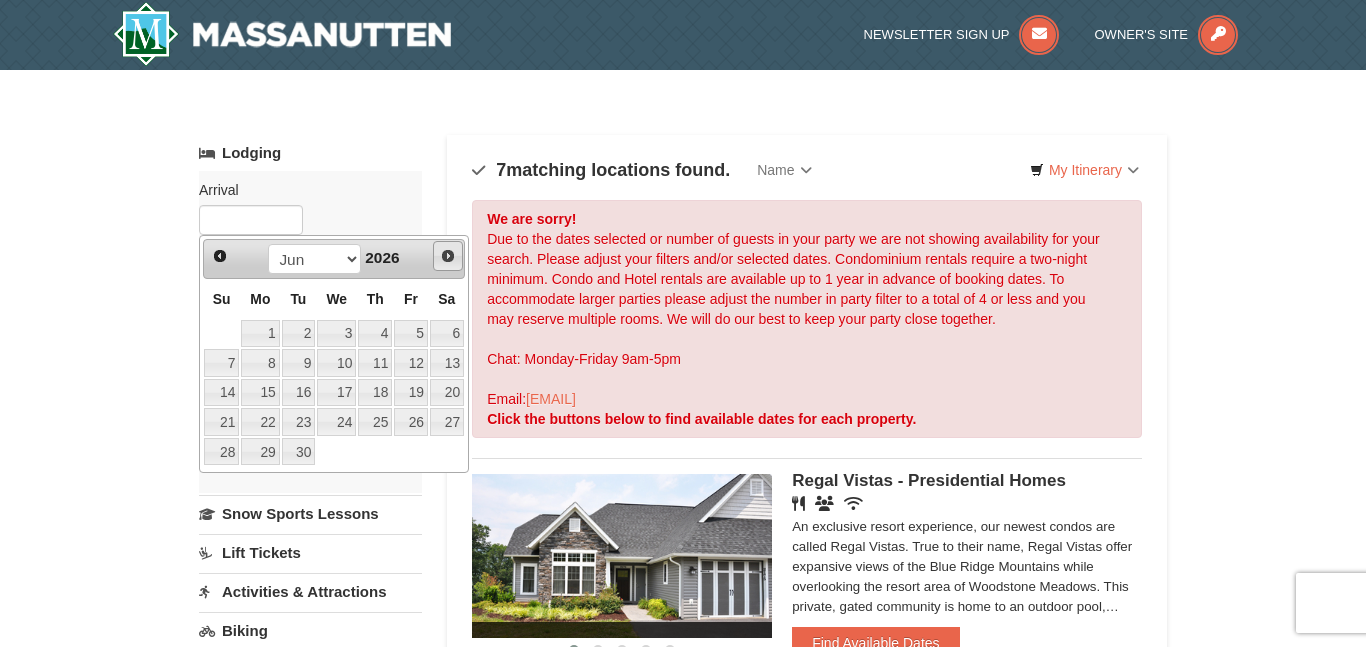 click on "Next" at bounding box center (448, 256) 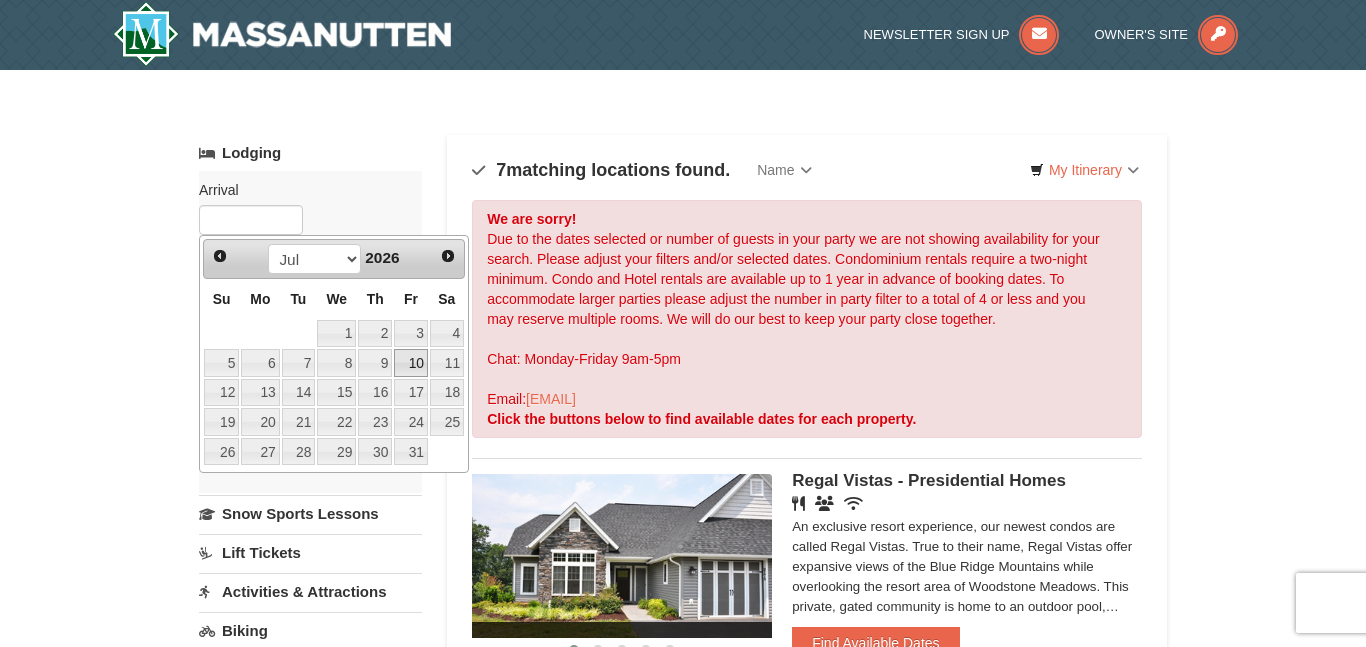 click on "10" at bounding box center [411, 363] 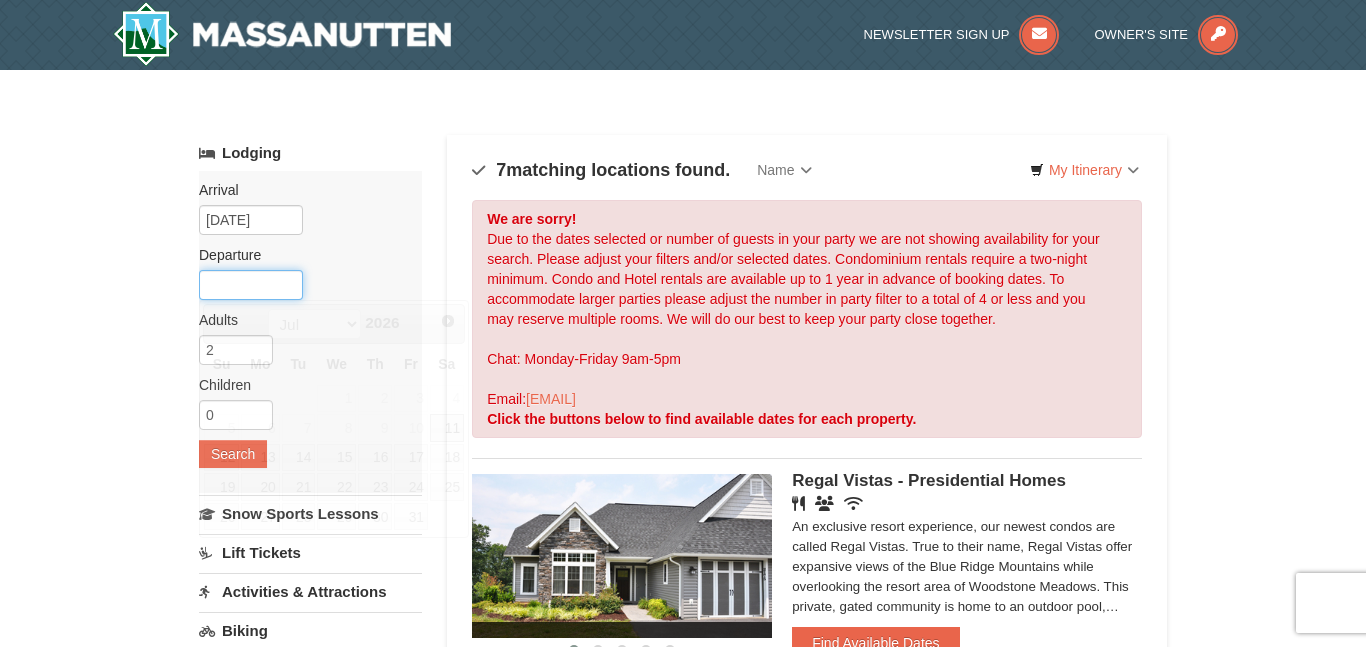 click at bounding box center [251, 285] 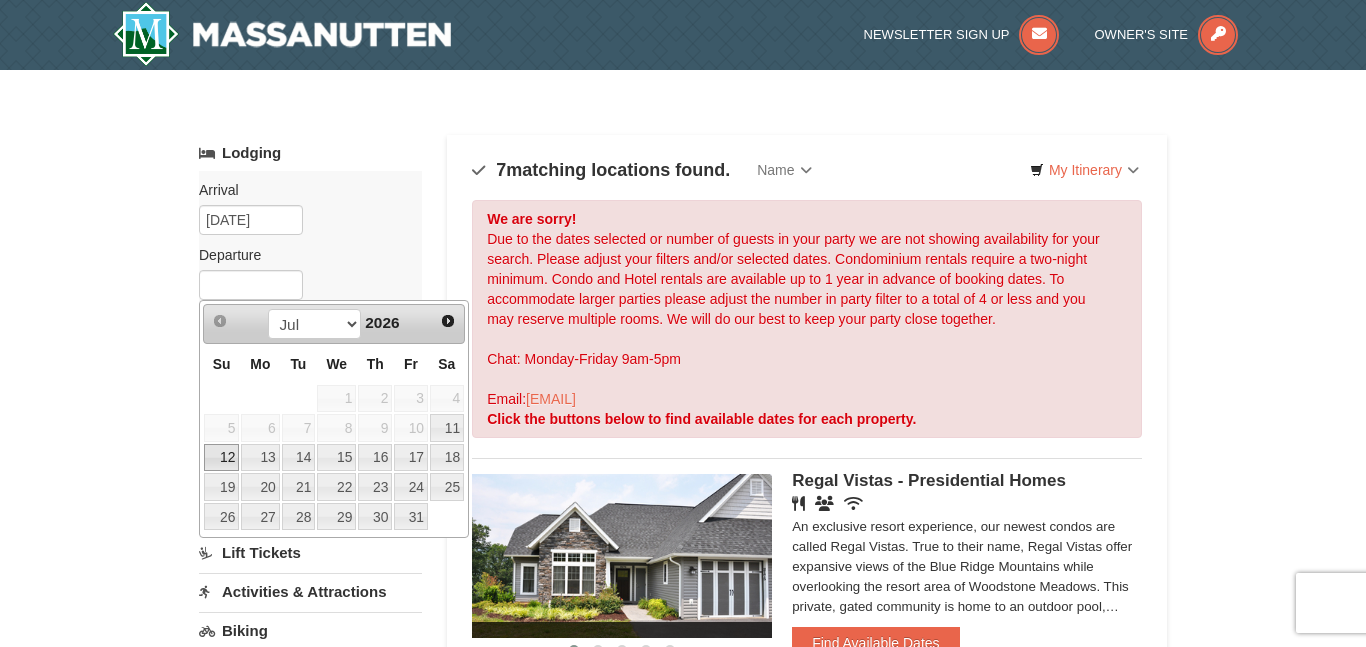 click on "12" at bounding box center (221, 458) 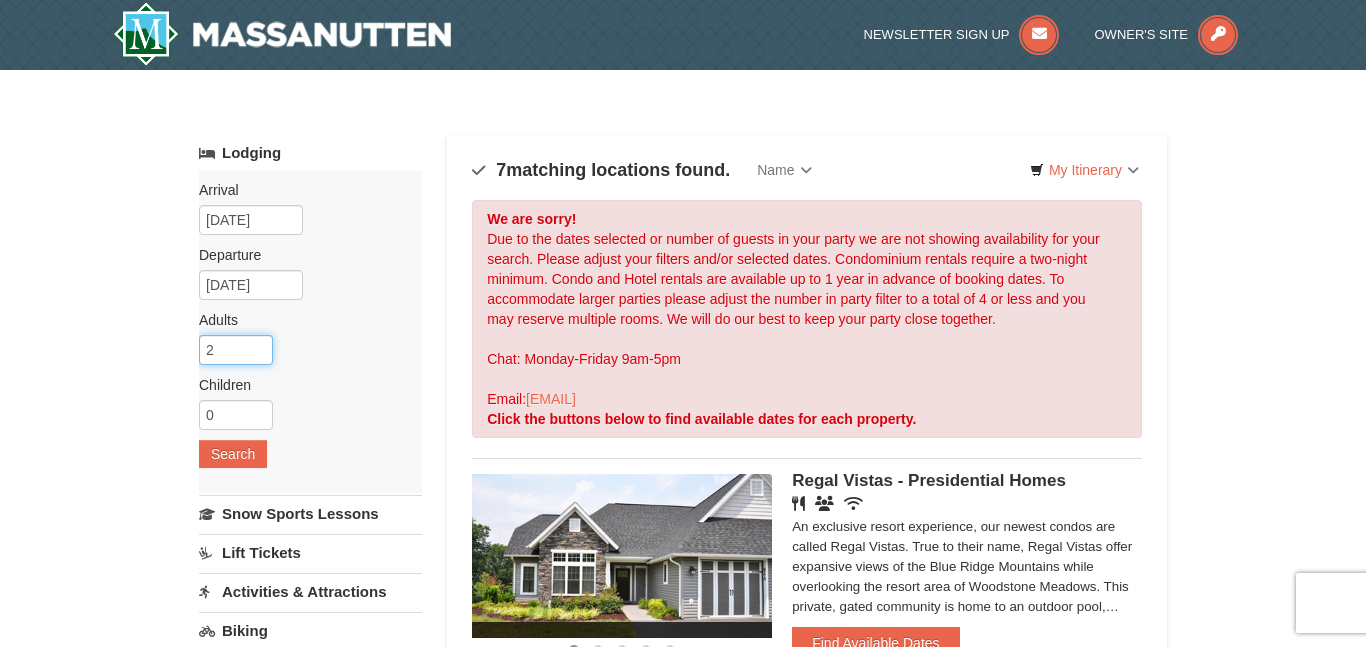 click on "2" at bounding box center (236, 350) 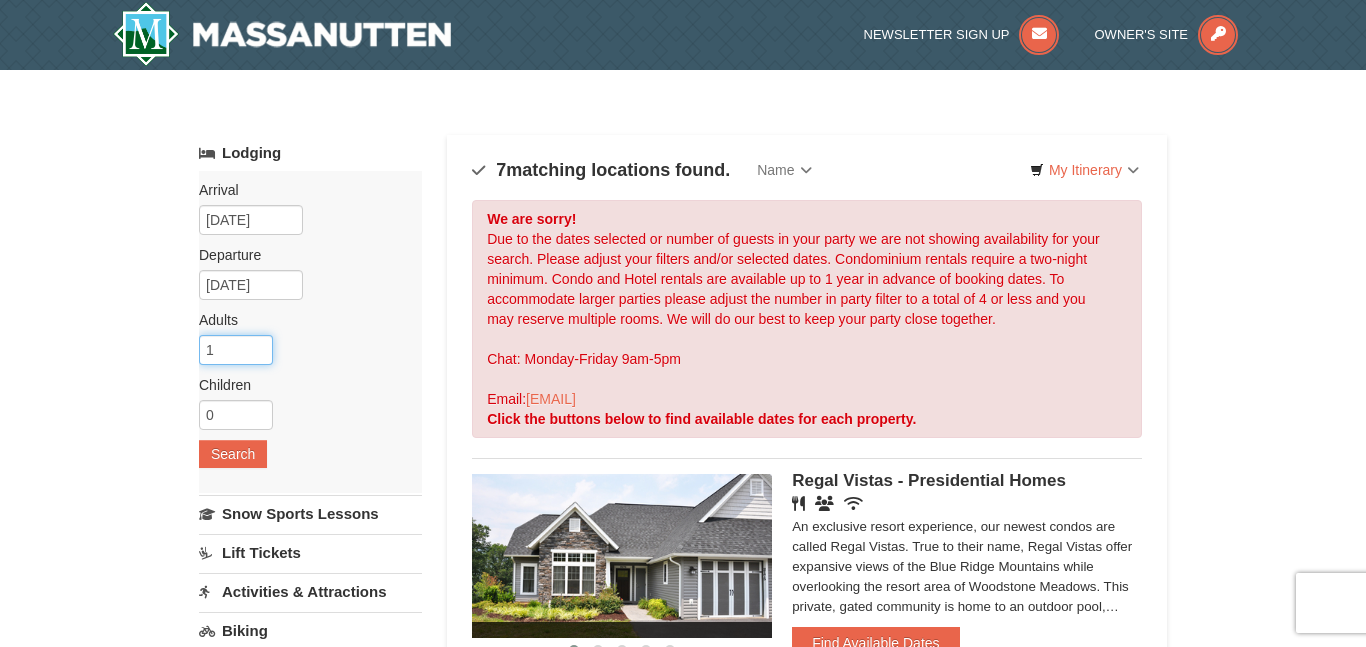 click on "1" at bounding box center [236, 350] 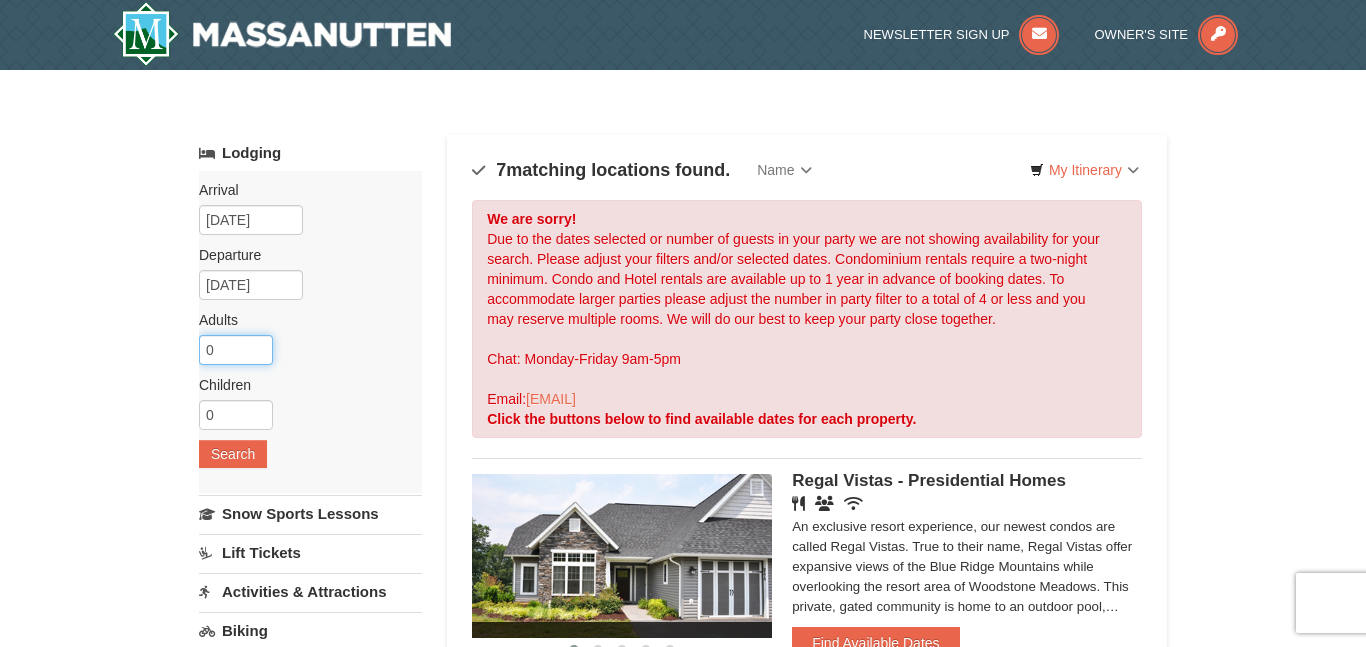 click on "0" at bounding box center [236, 350] 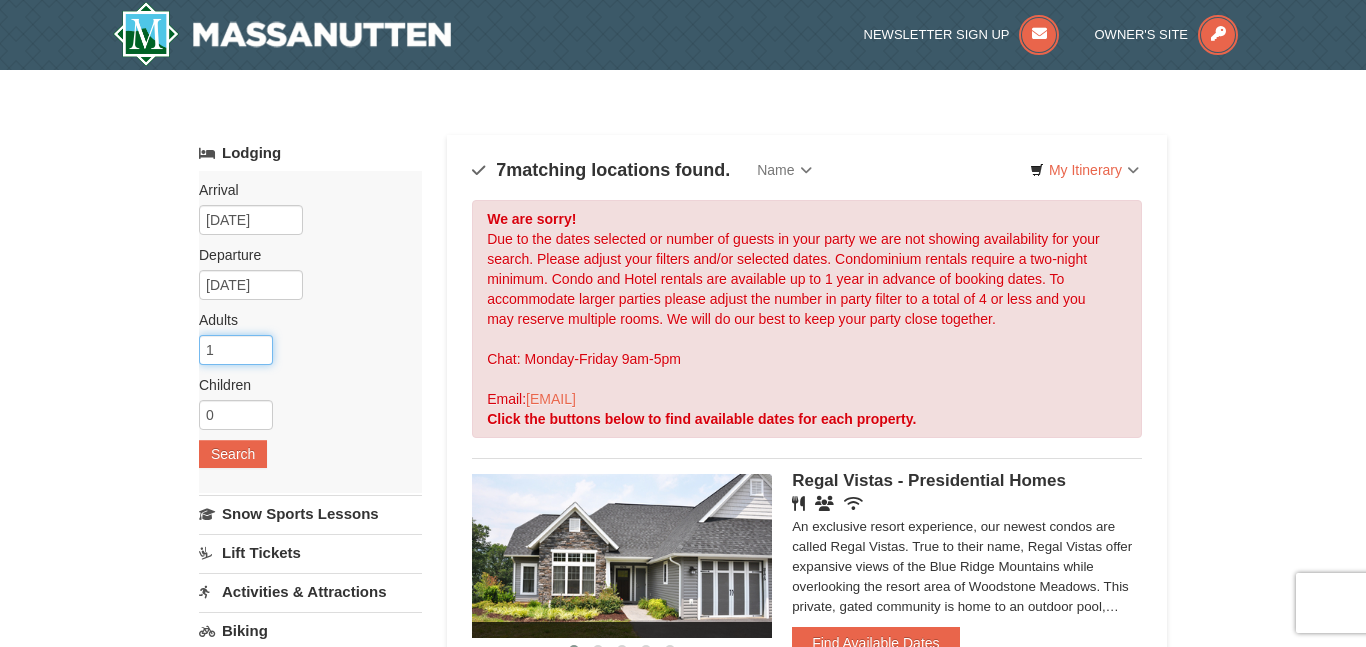 click on "1" at bounding box center [236, 350] 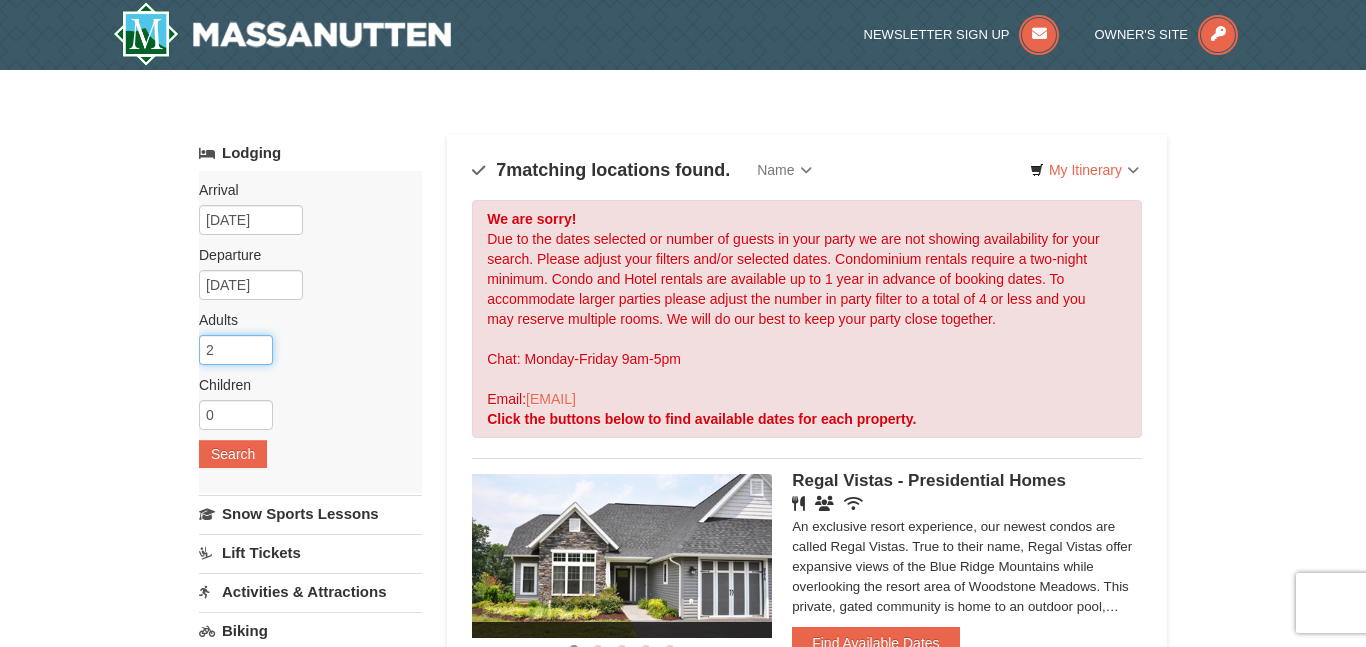 click on "2" at bounding box center [236, 350] 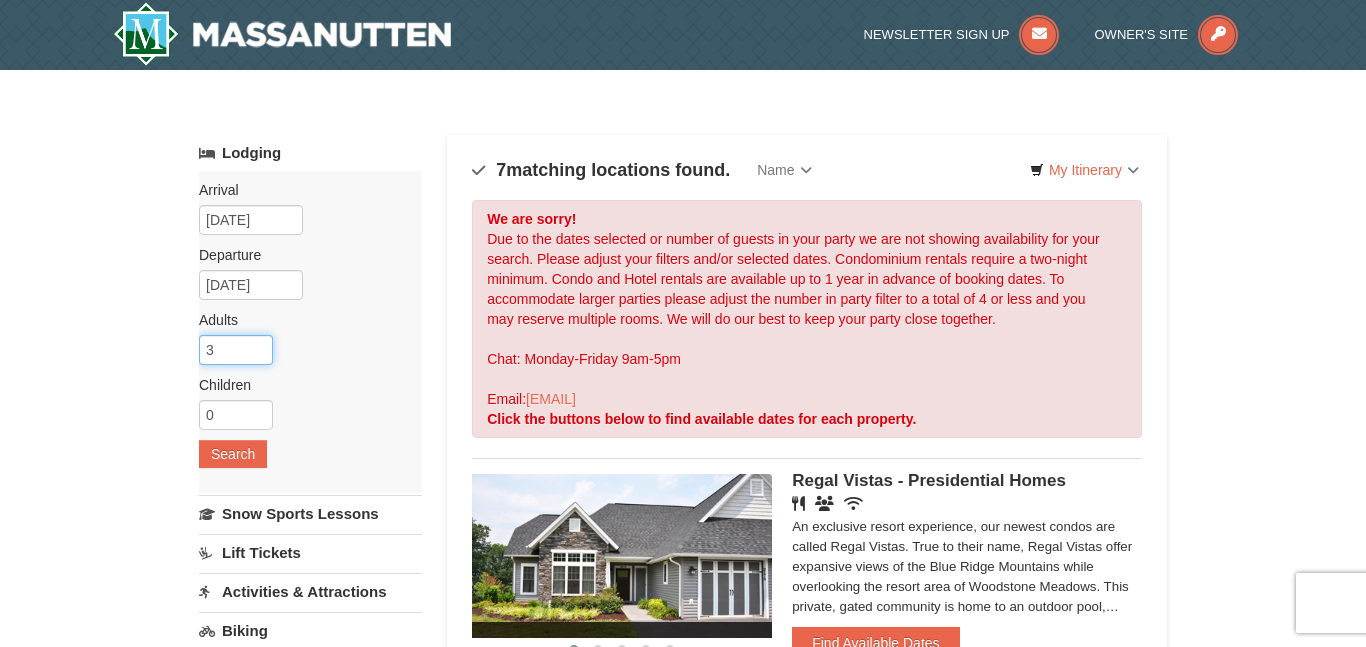 click on "3" at bounding box center [236, 350] 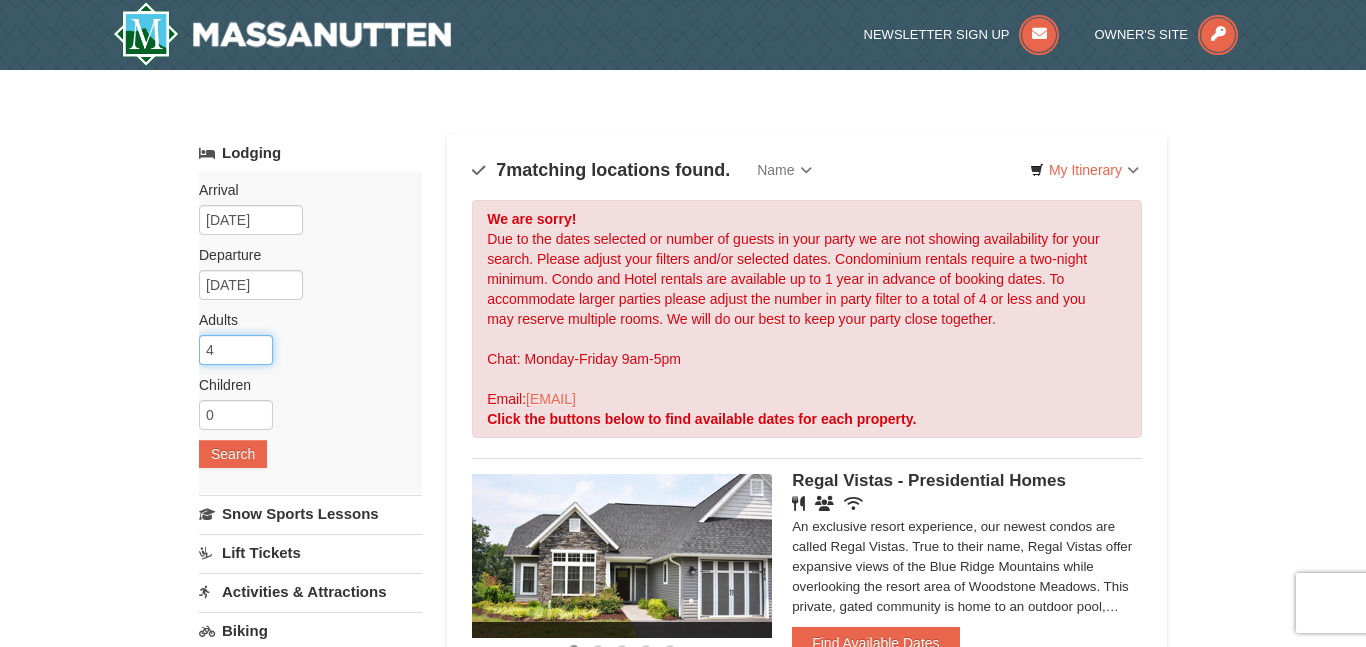 click on "4" at bounding box center [236, 350] 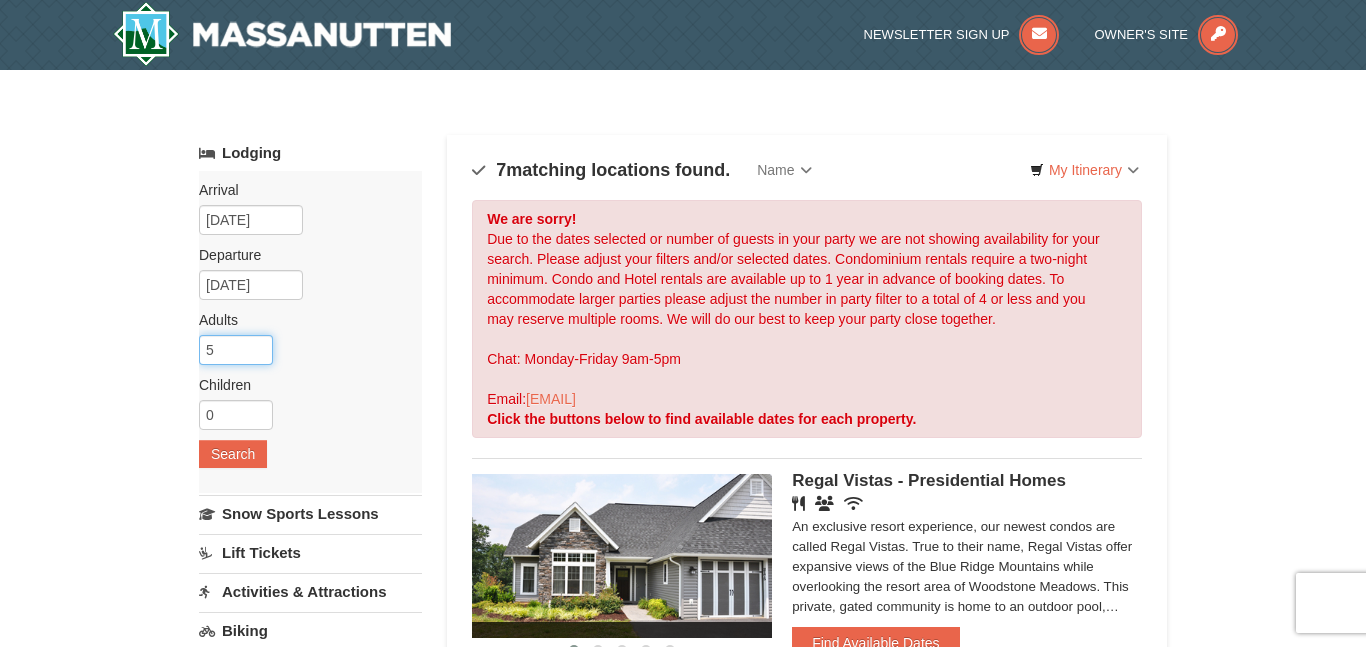 click on "5" at bounding box center (236, 350) 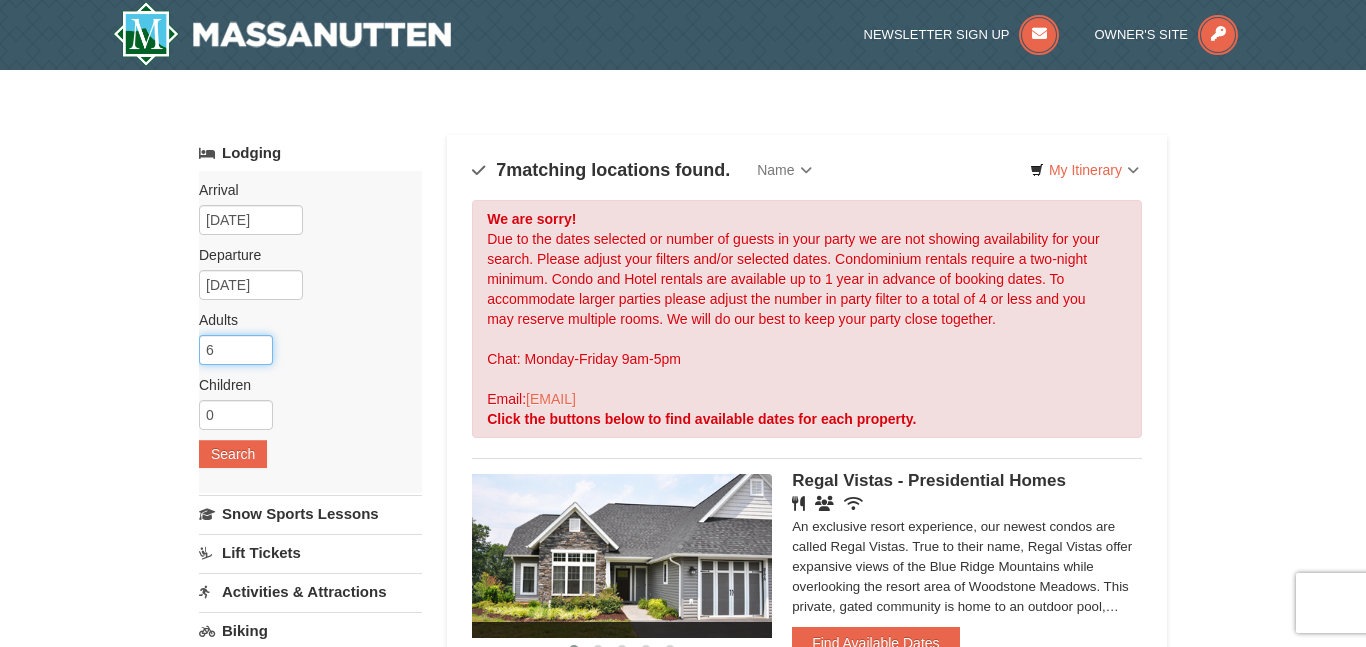 click on "6" at bounding box center [236, 350] 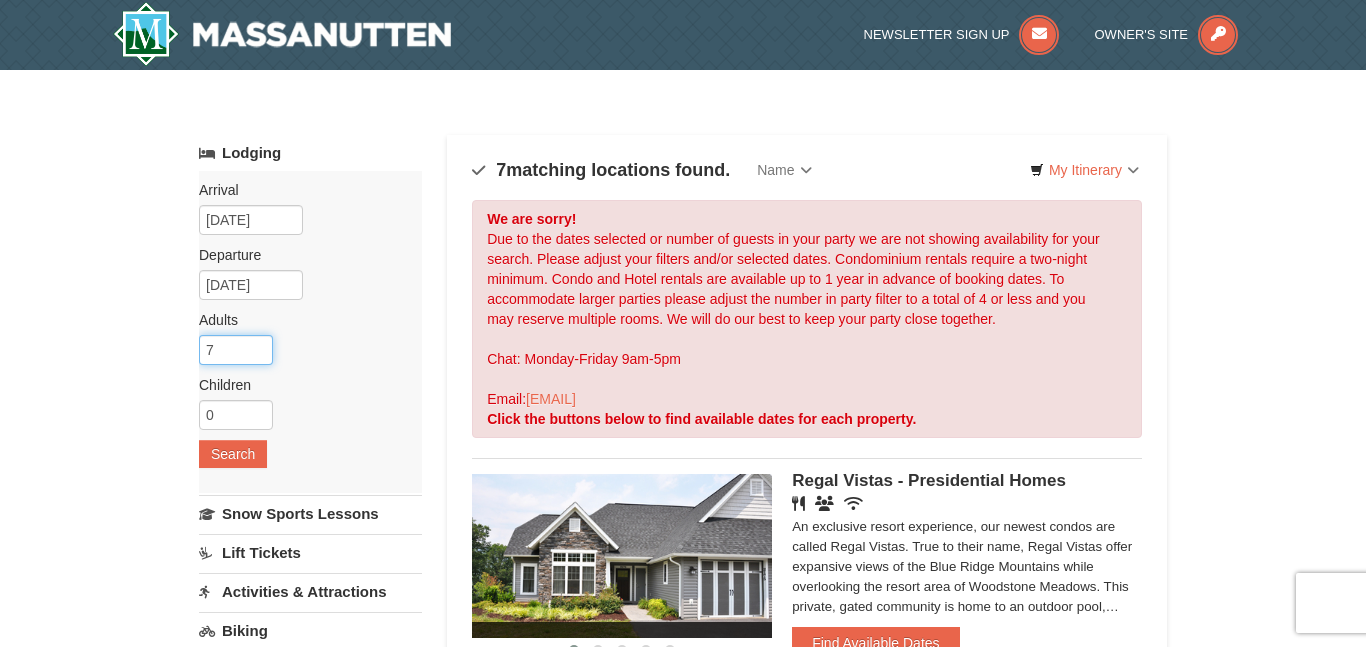 click on "7" at bounding box center [236, 350] 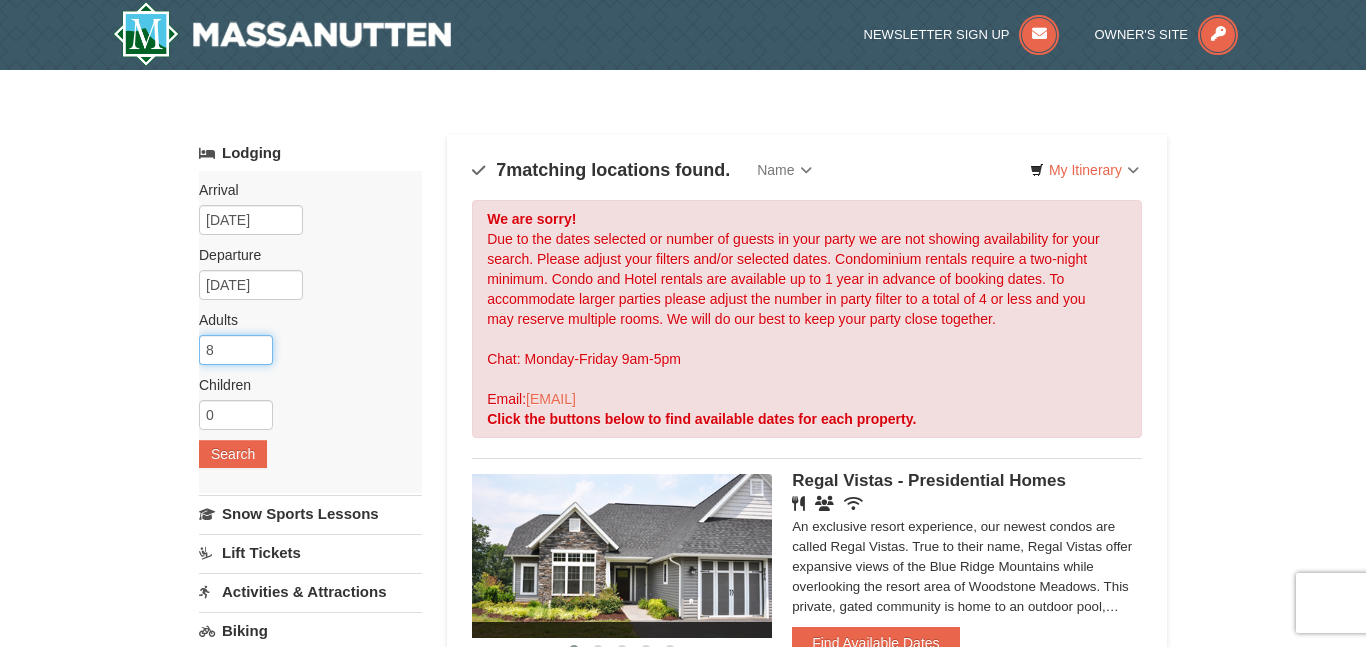 click on "8" at bounding box center [236, 350] 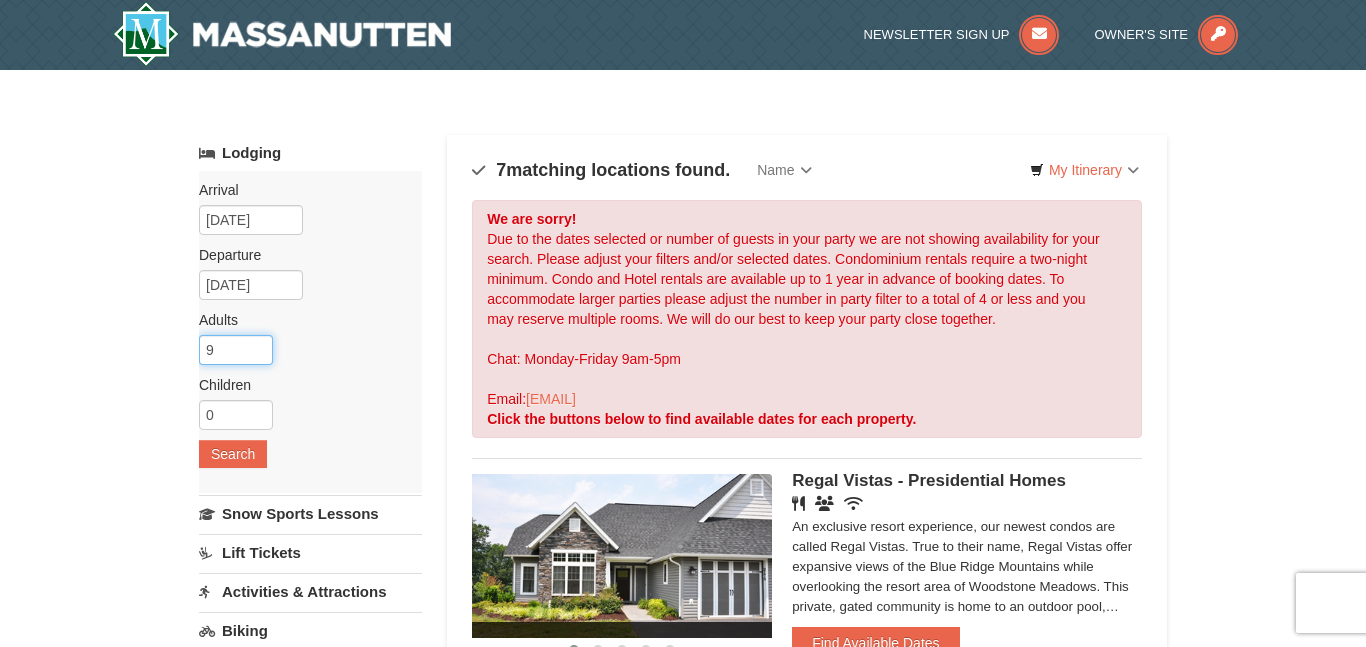 click on "9" at bounding box center [236, 350] 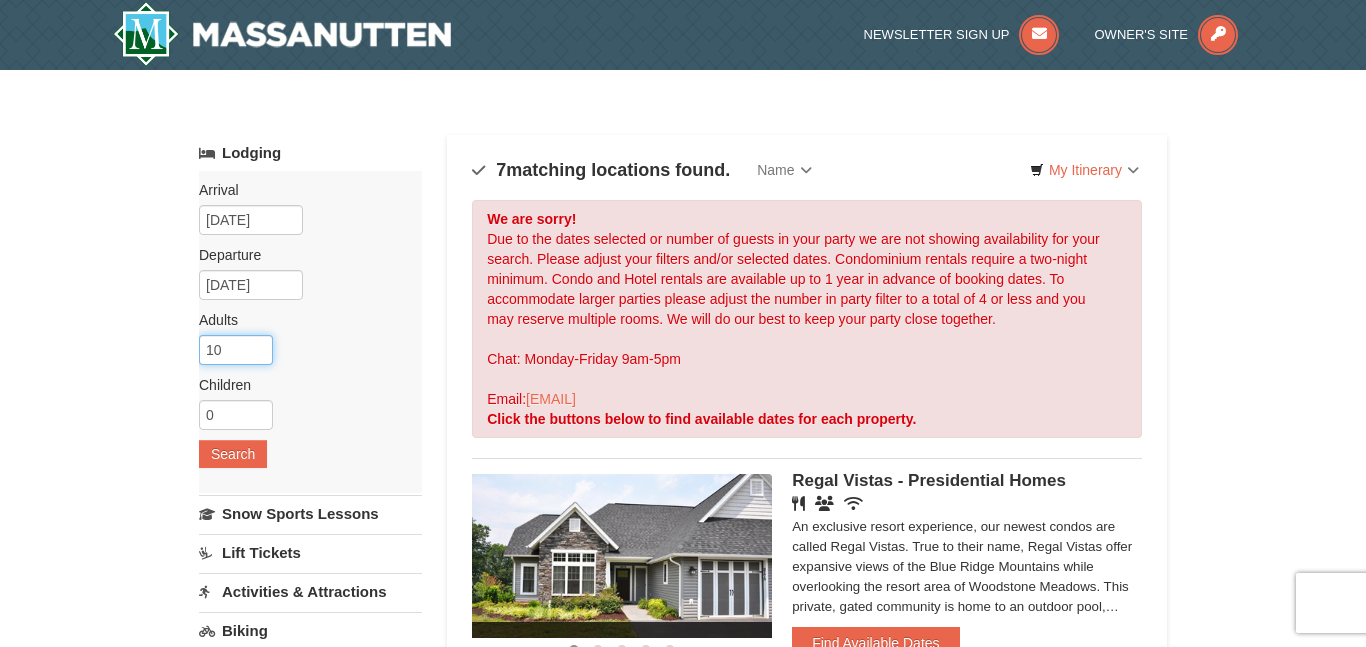 click on "10" at bounding box center (236, 350) 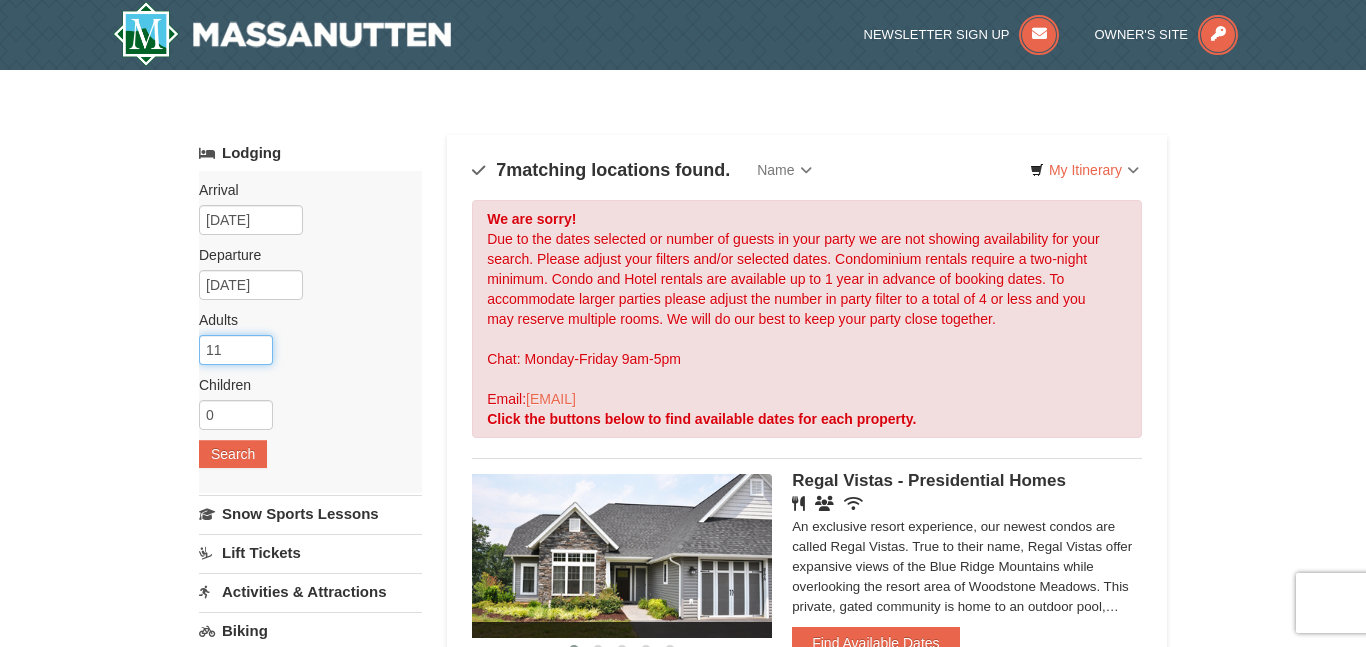 click on "11" at bounding box center (236, 350) 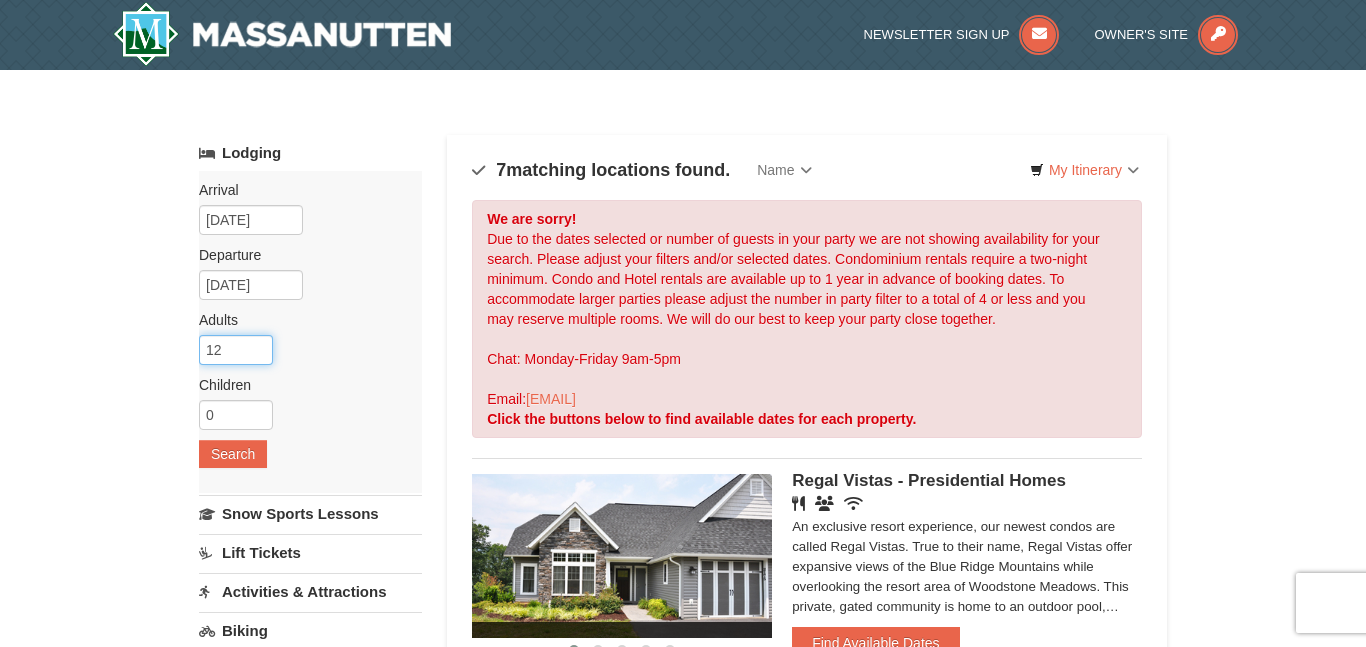 click on "12" at bounding box center [236, 350] 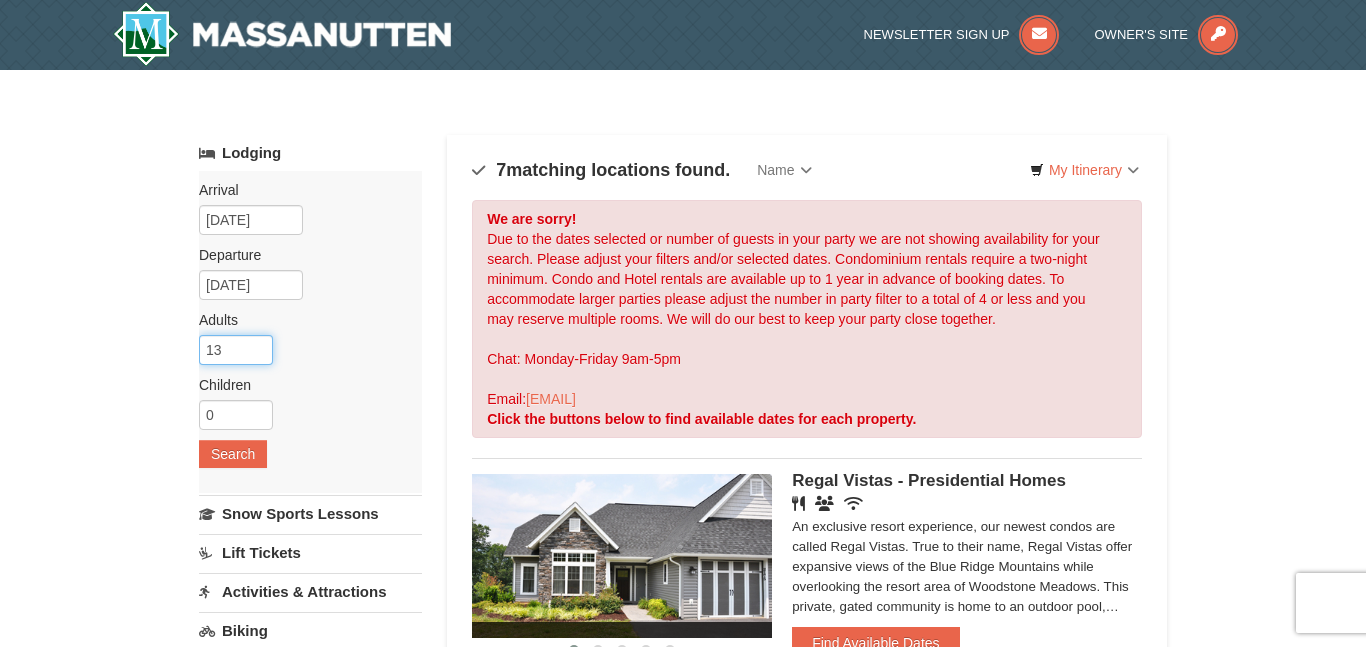 click on "13" at bounding box center (236, 350) 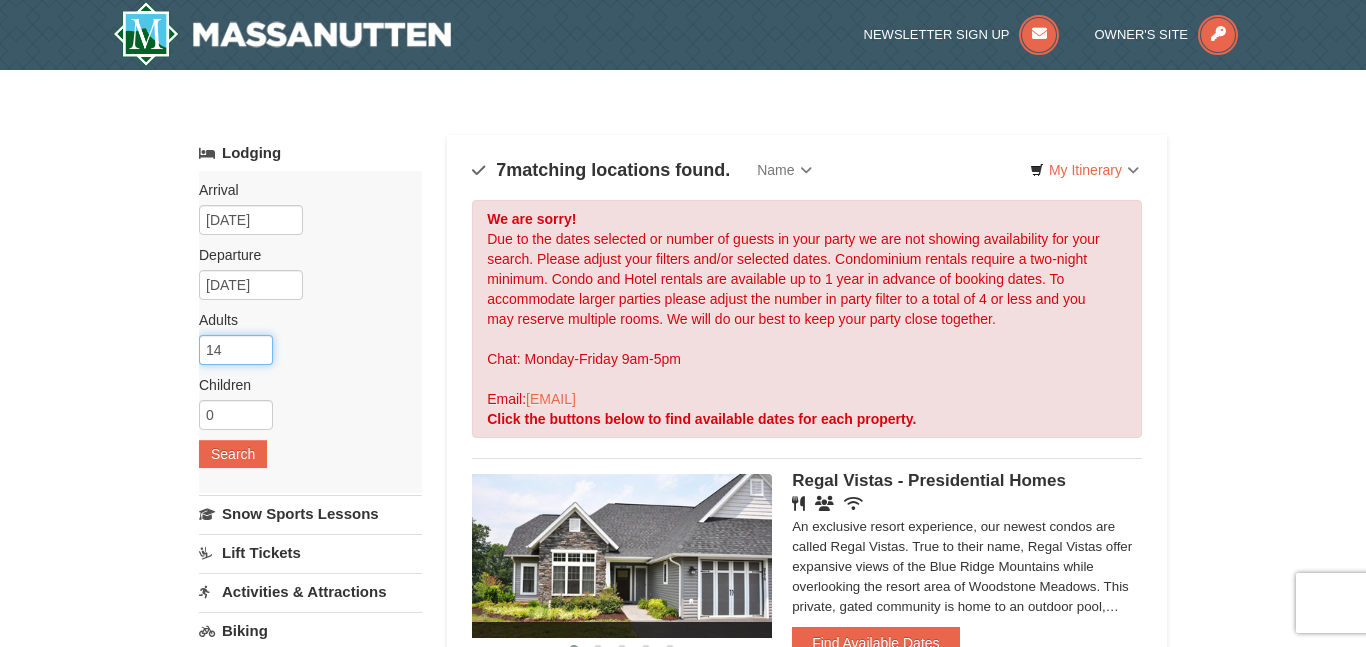 click on "14" at bounding box center [236, 350] 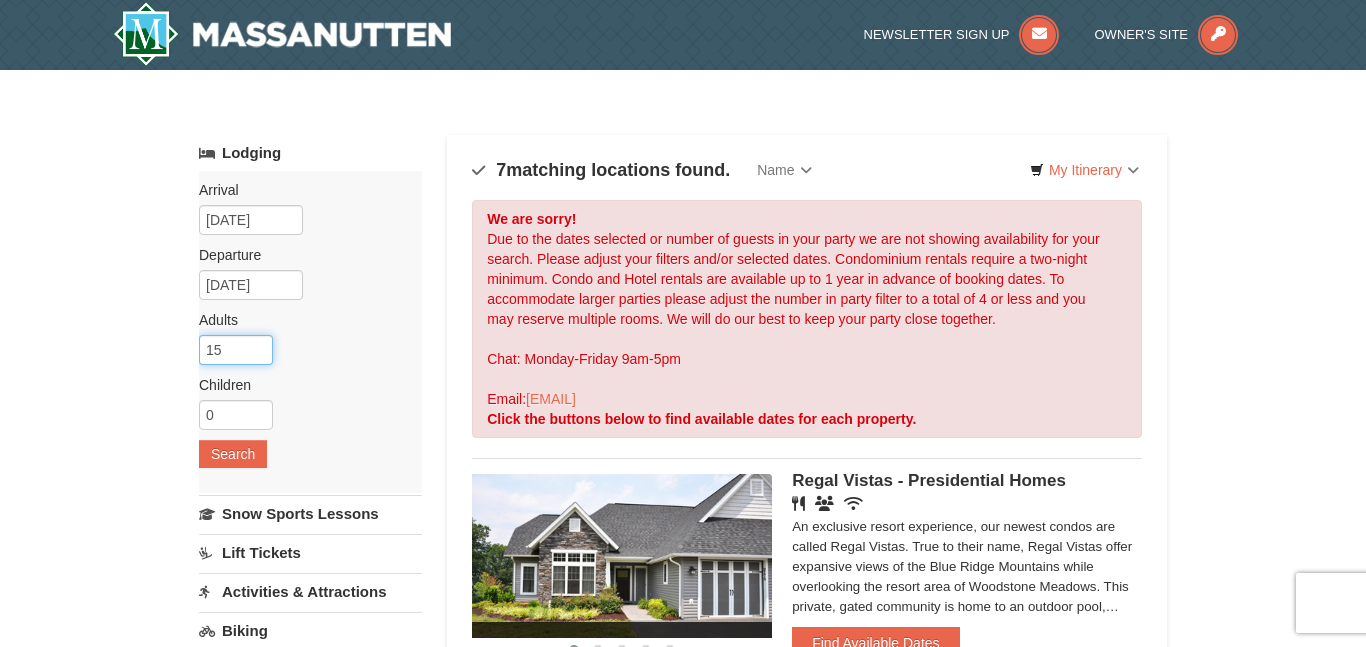click on "15" at bounding box center [236, 350] 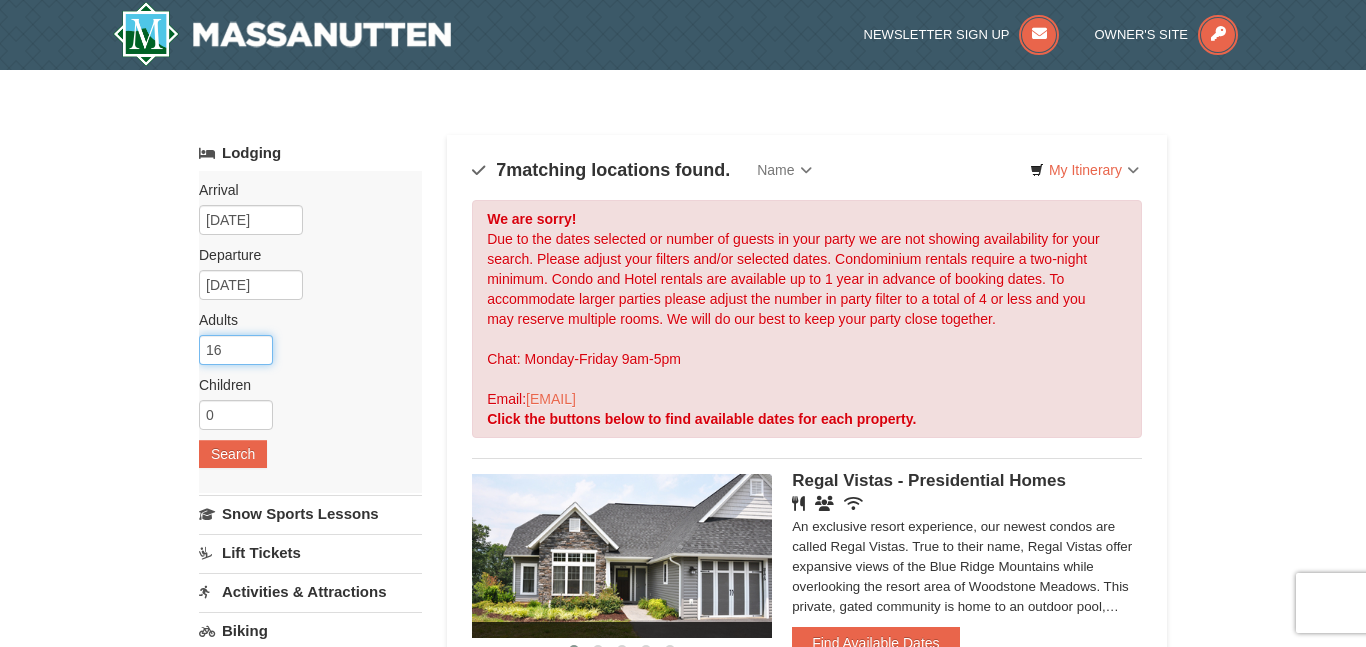 type on "16" 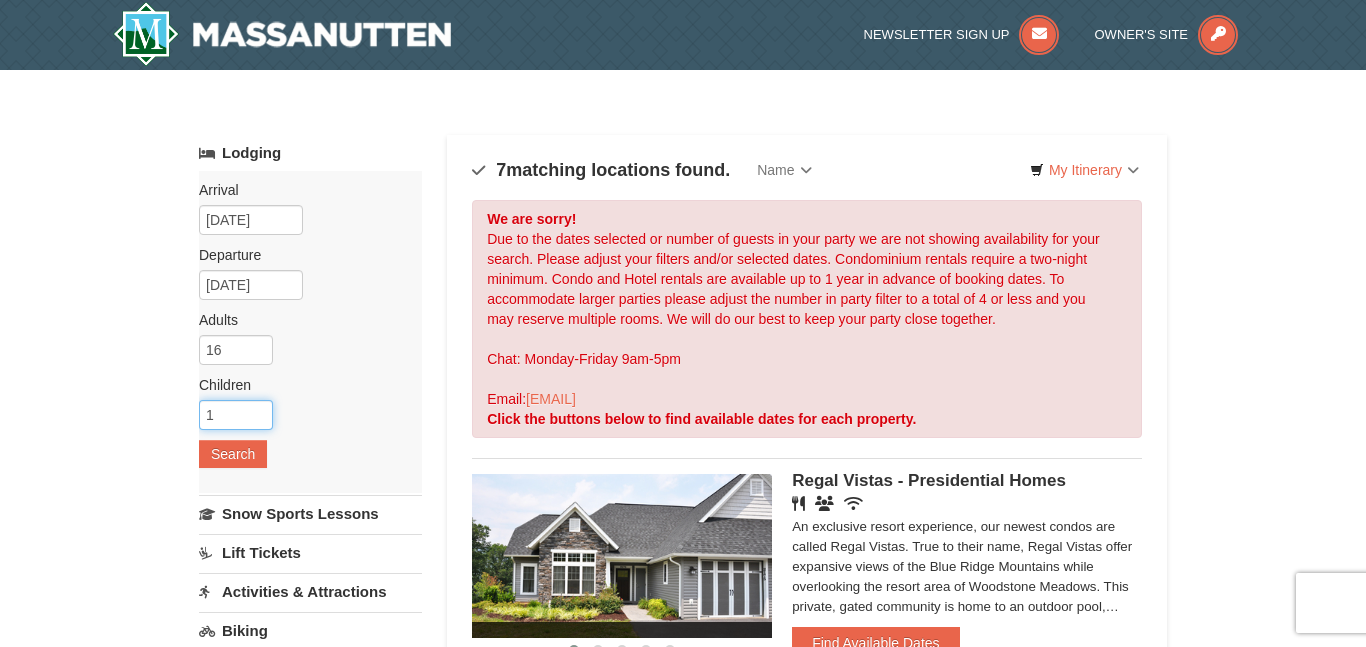 click on "1" at bounding box center (236, 415) 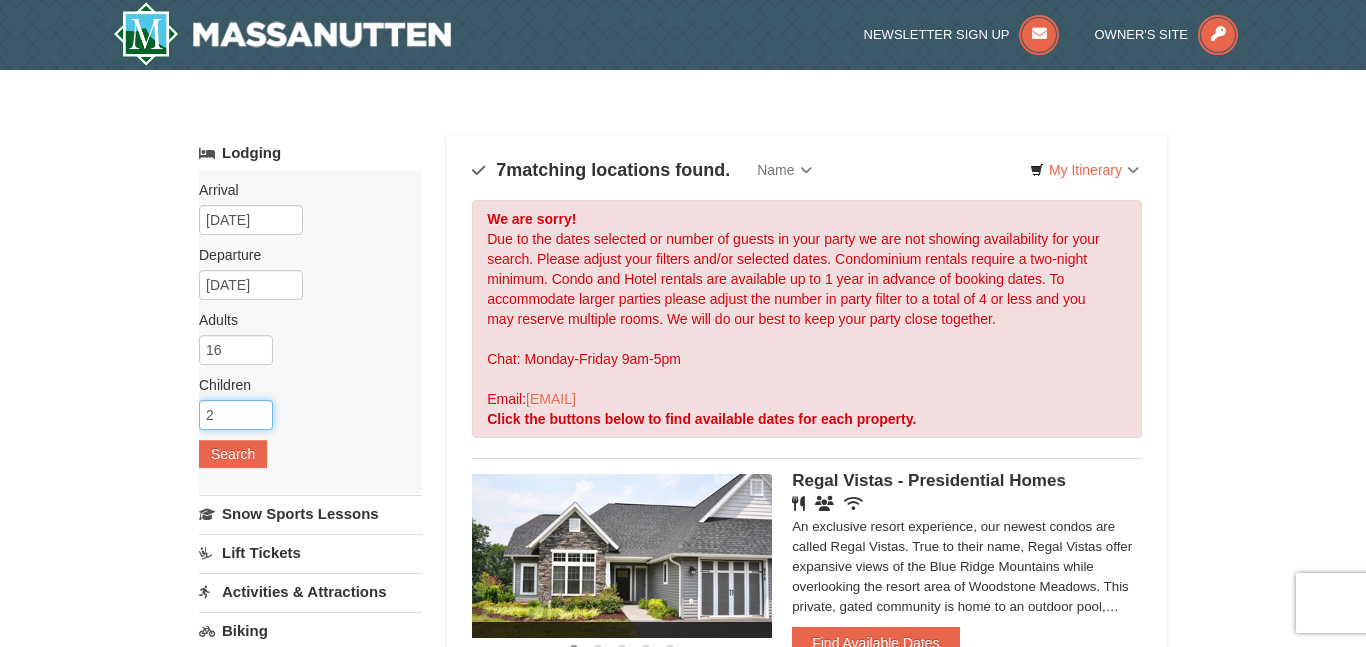 click on "2" at bounding box center [236, 415] 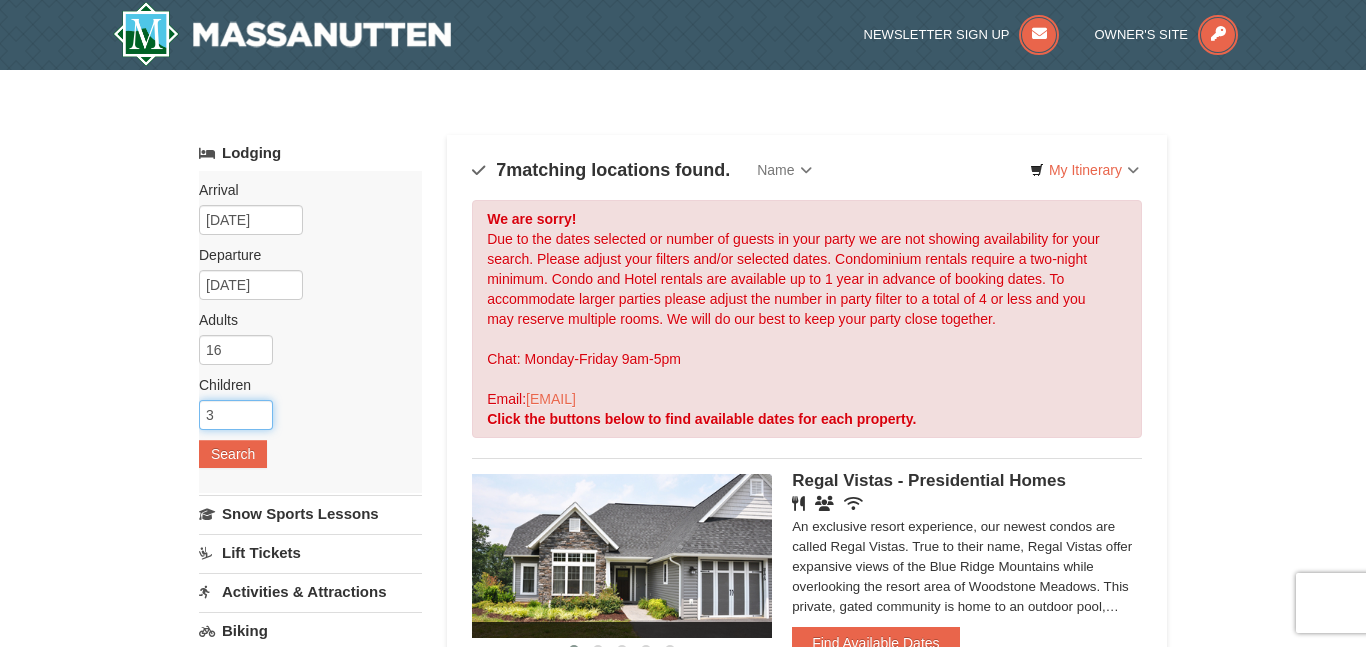 click on "3" at bounding box center [236, 415] 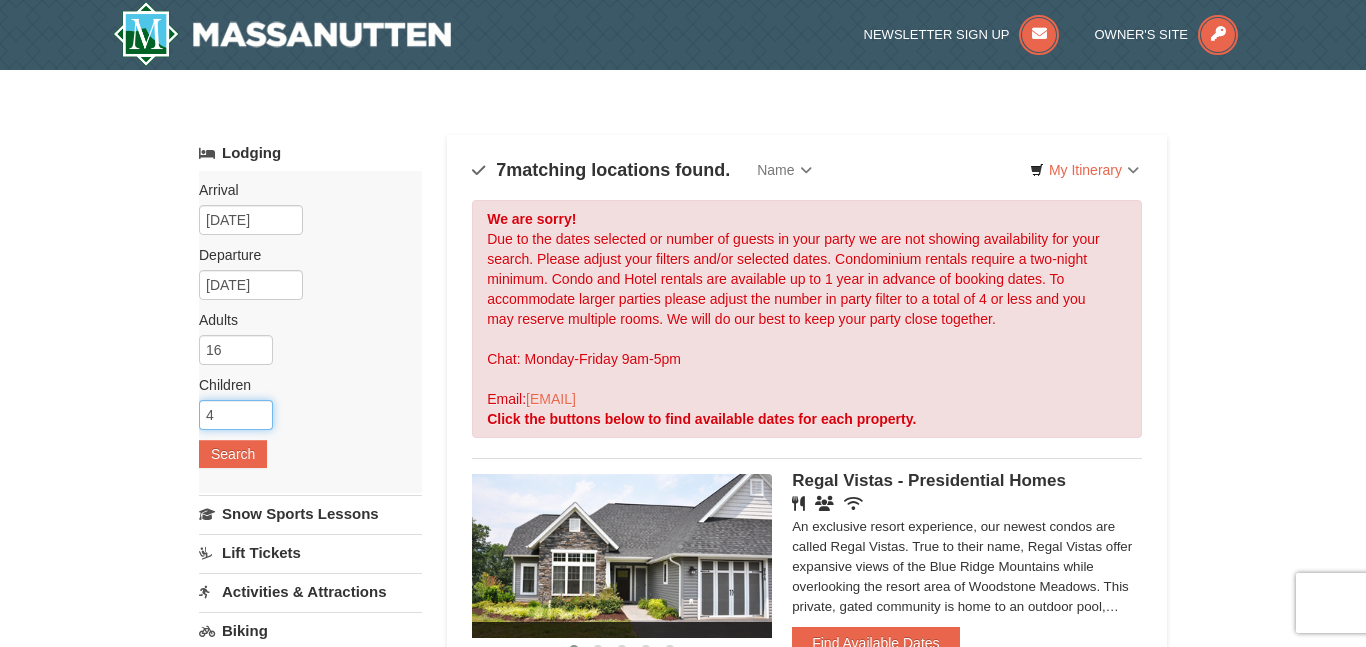 click on "4" at bounding box center (236, 415) 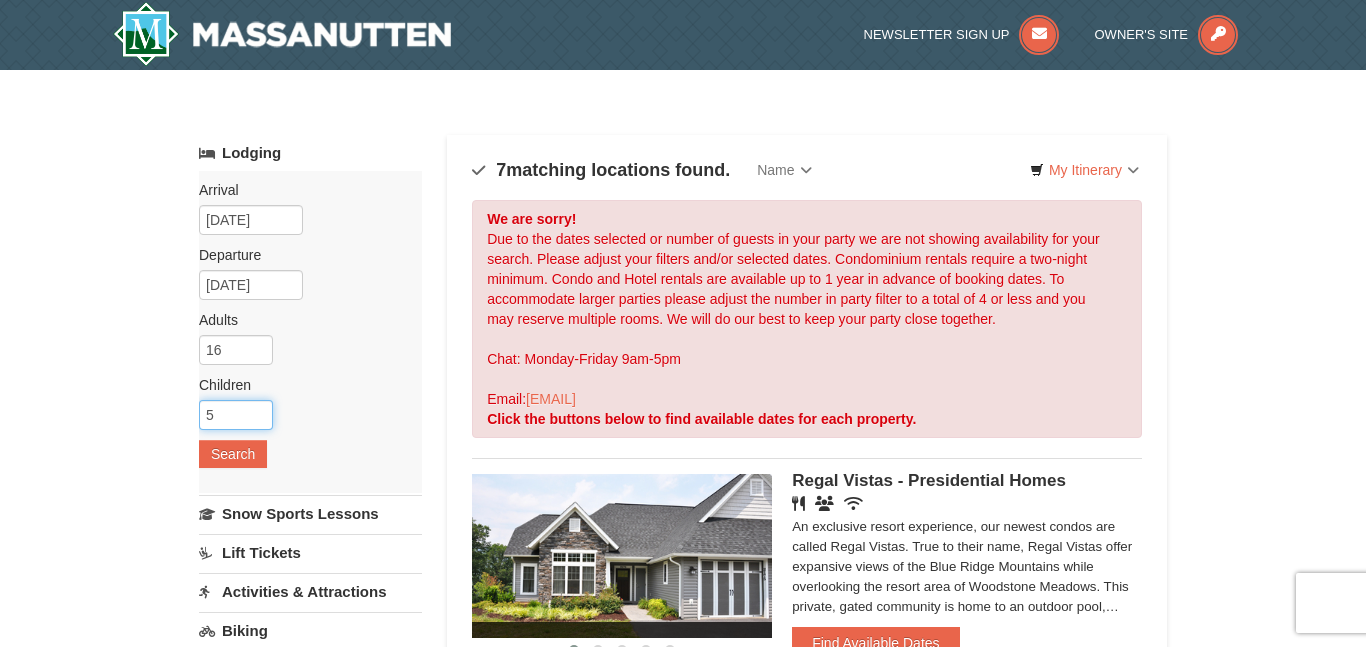 click on "5" at bounding box center (236, 415) 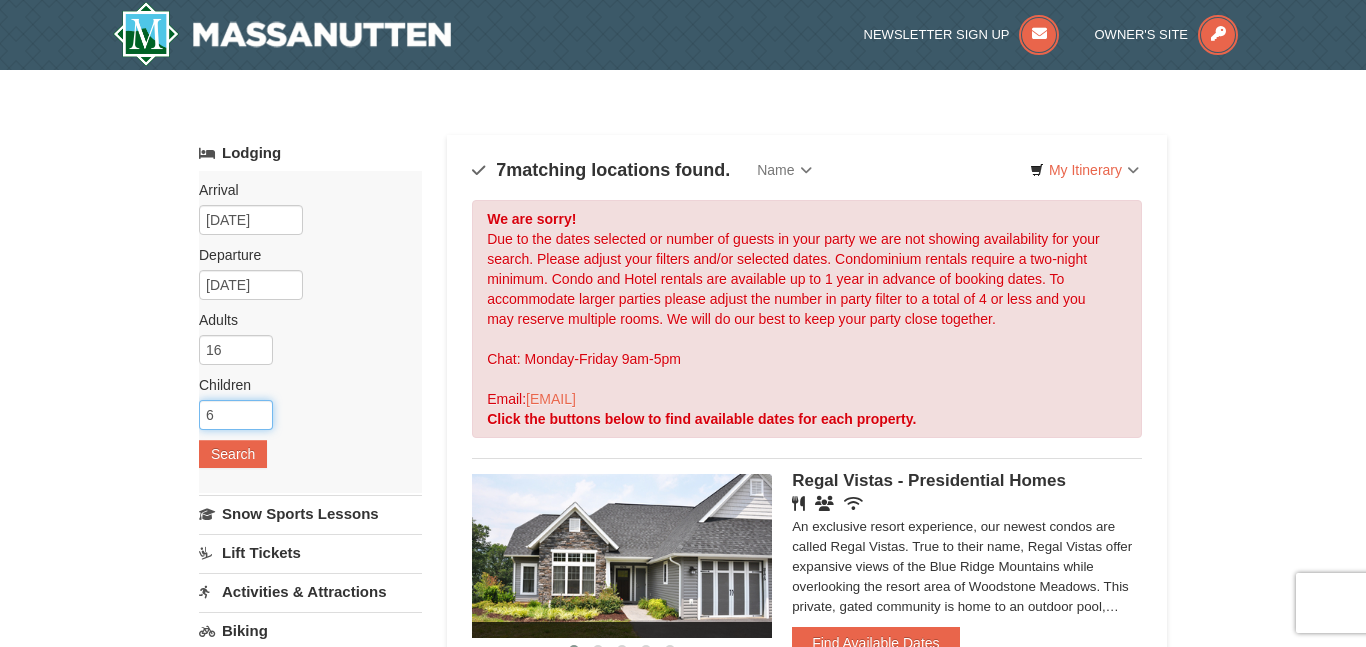 click on "6" at bounding box center (236, 415) 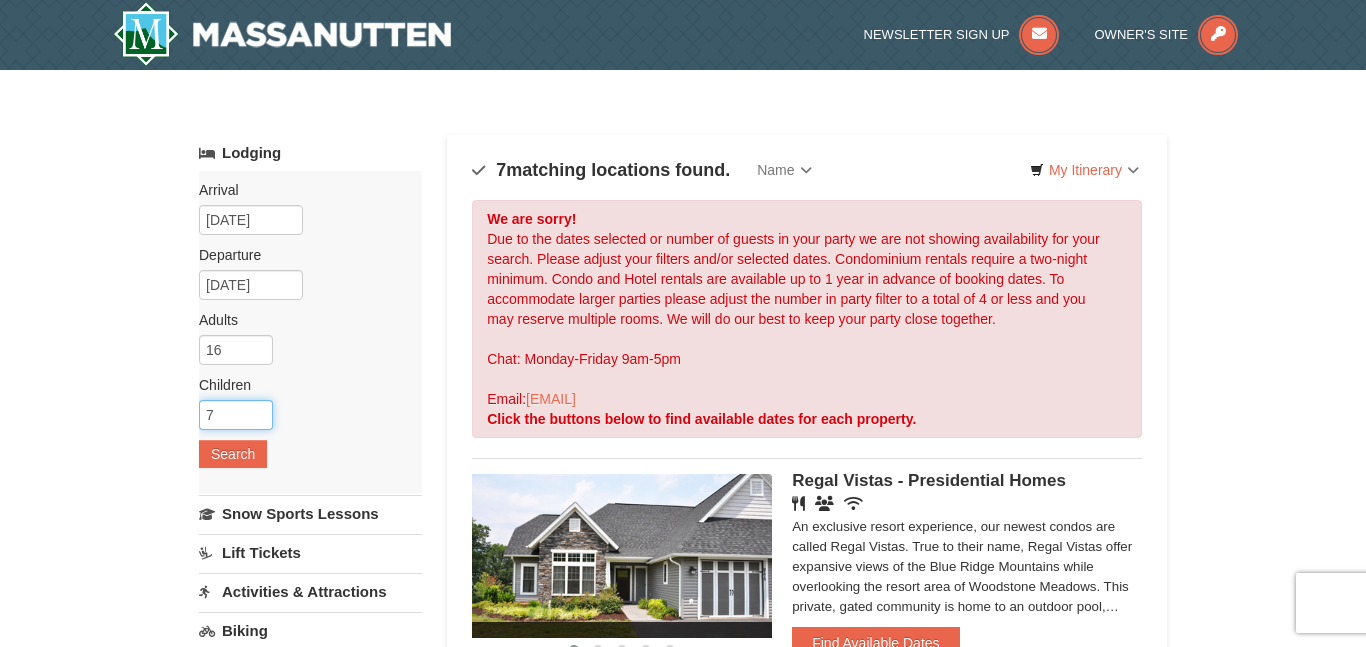 click on "7" at bounding box center (236, 415) 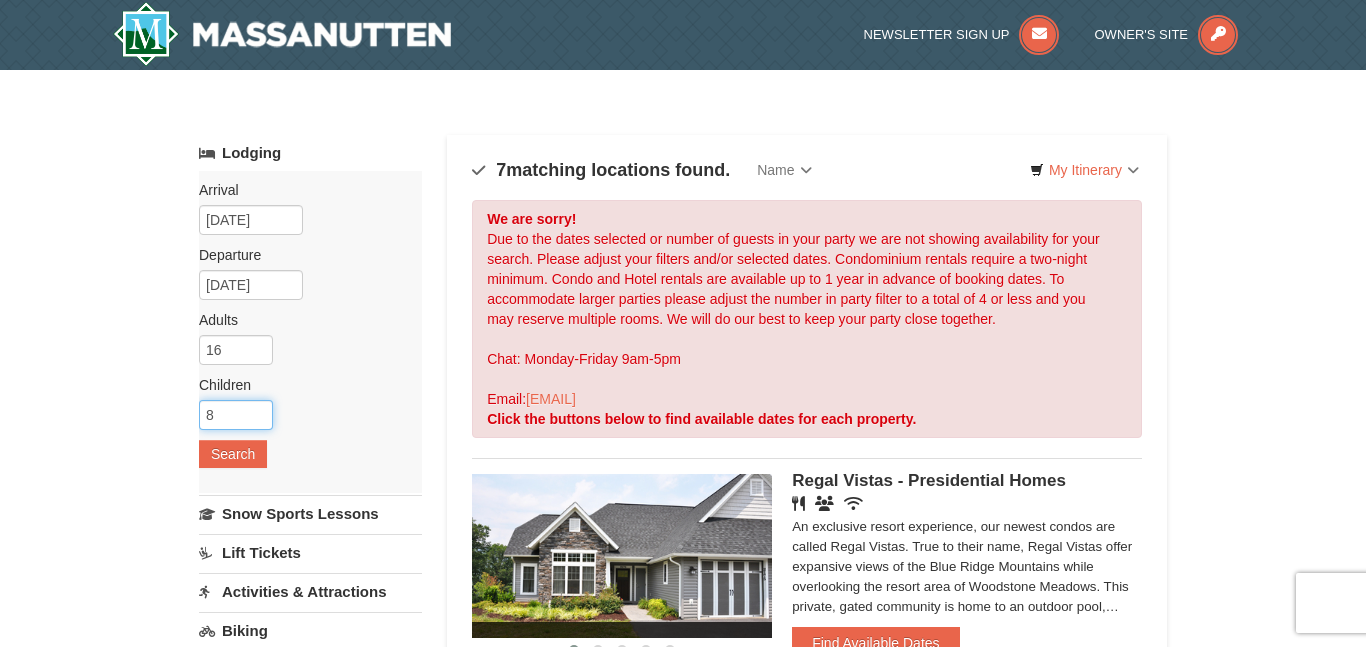 type on "8" 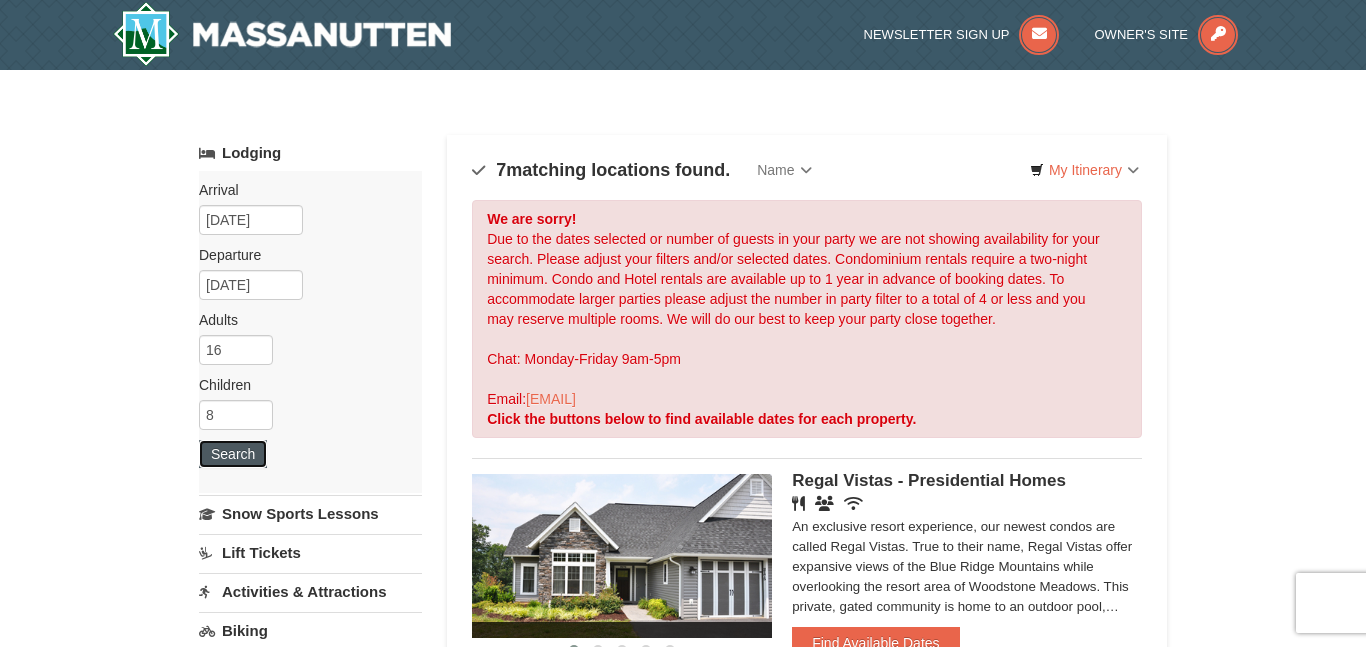 click on "Search" at bounding box center (233, 454) 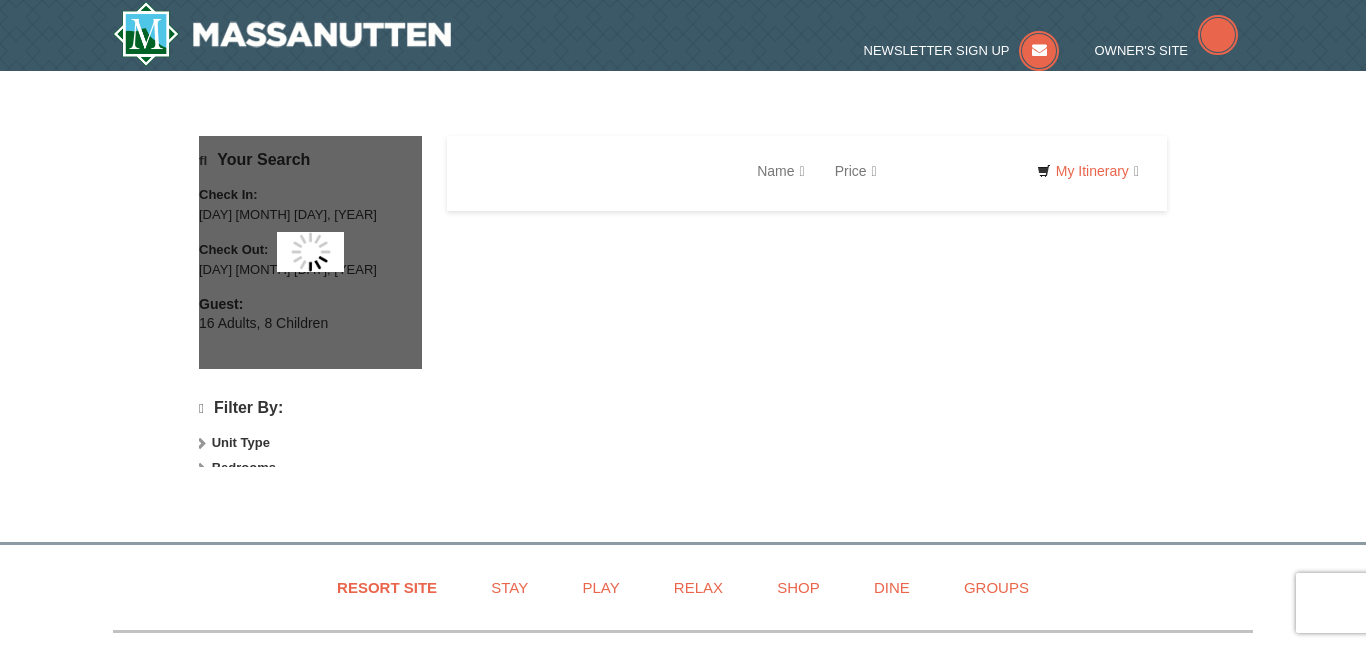 scroll, scrollTop: 0, scrollLeft: 0, axis: both 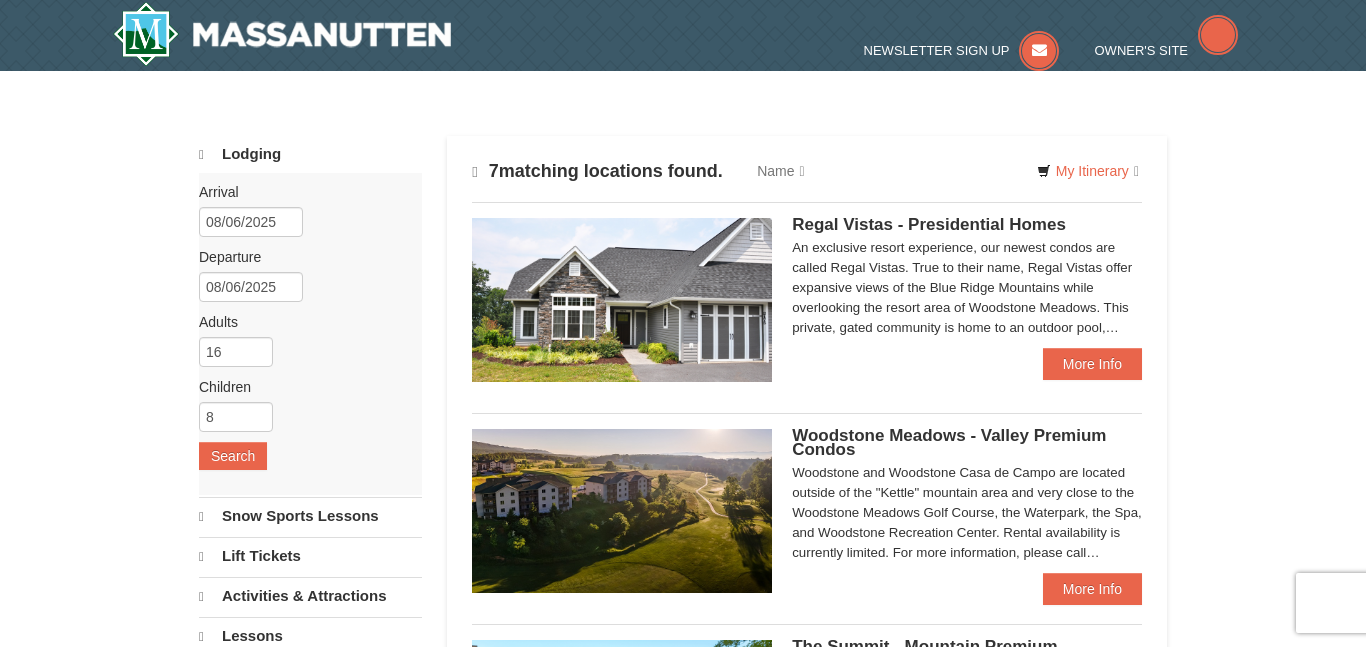 type 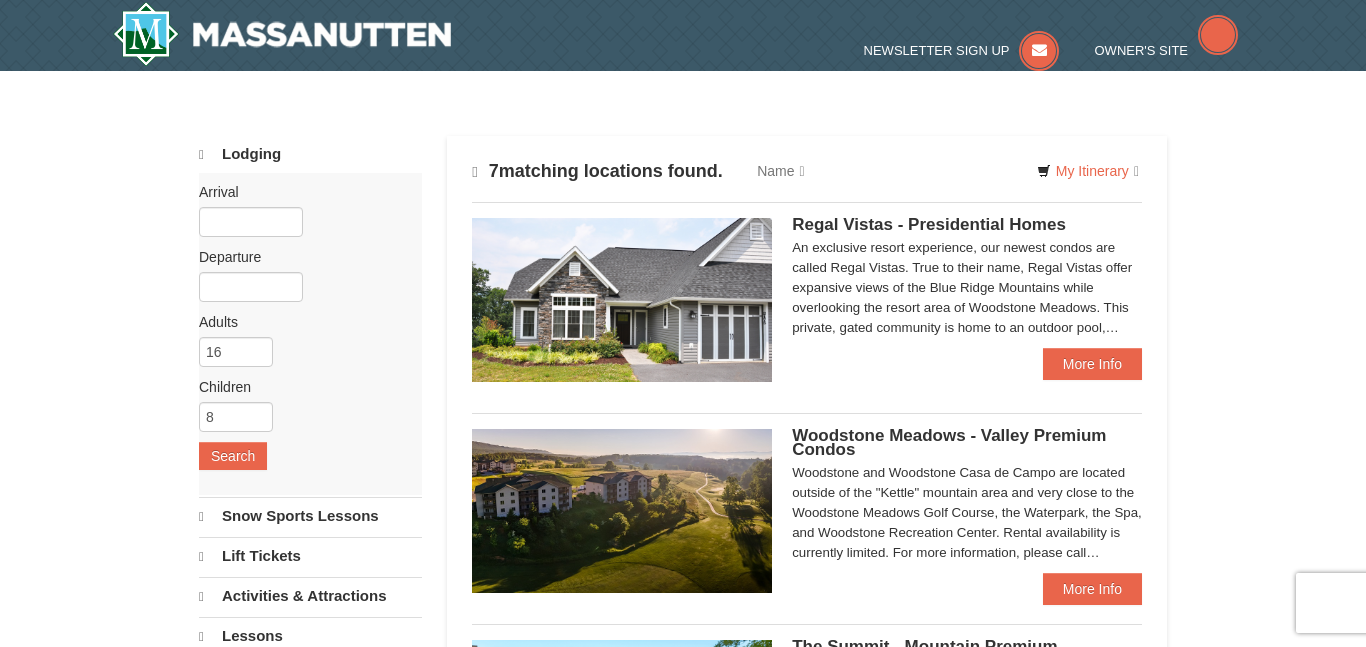 scroll, scrollTop: 0, scrollLeft: 0, axis: both 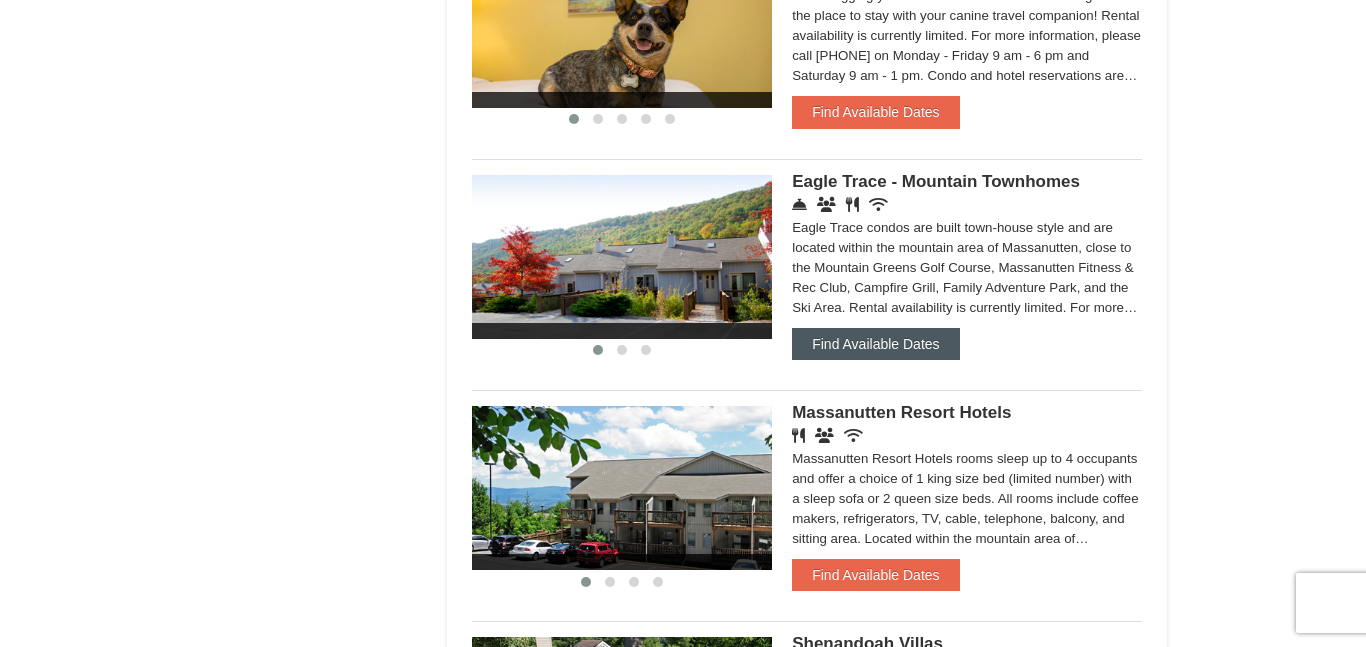 click on "Find Available Dates" at bounding box center (875, 344) 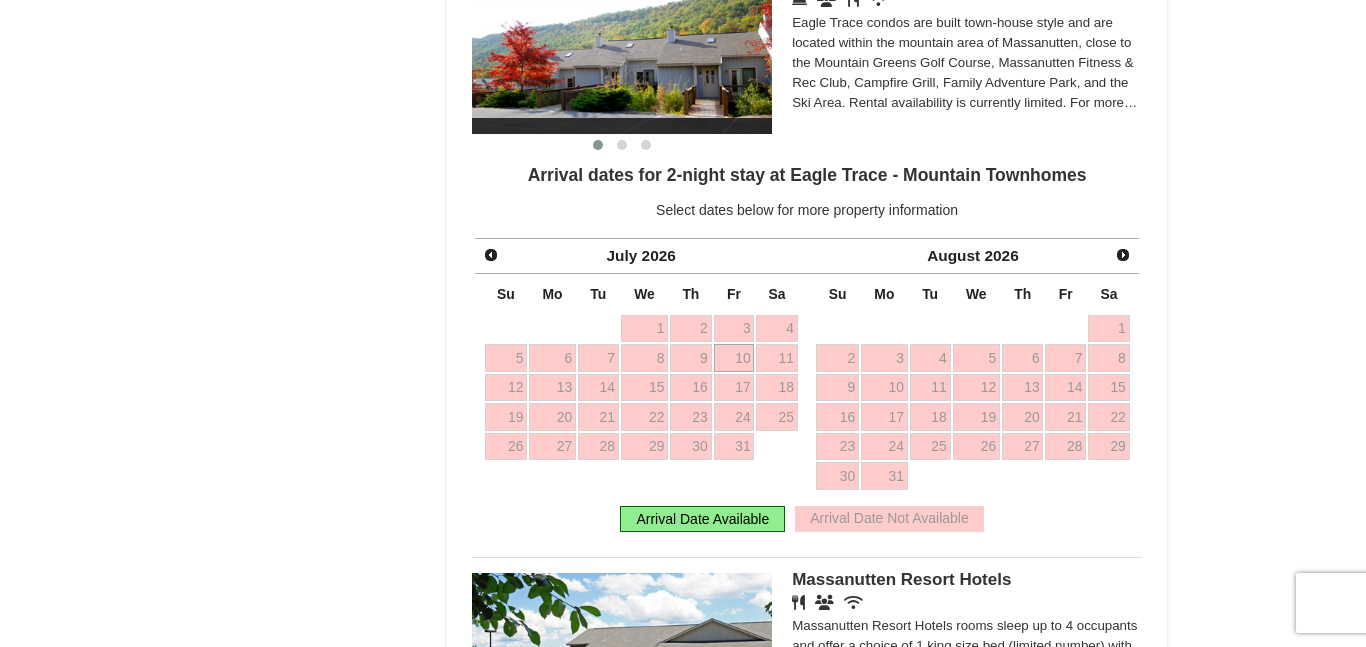 scroll, scrollTop: 1452, scrollLeft: 0, axis: vertical 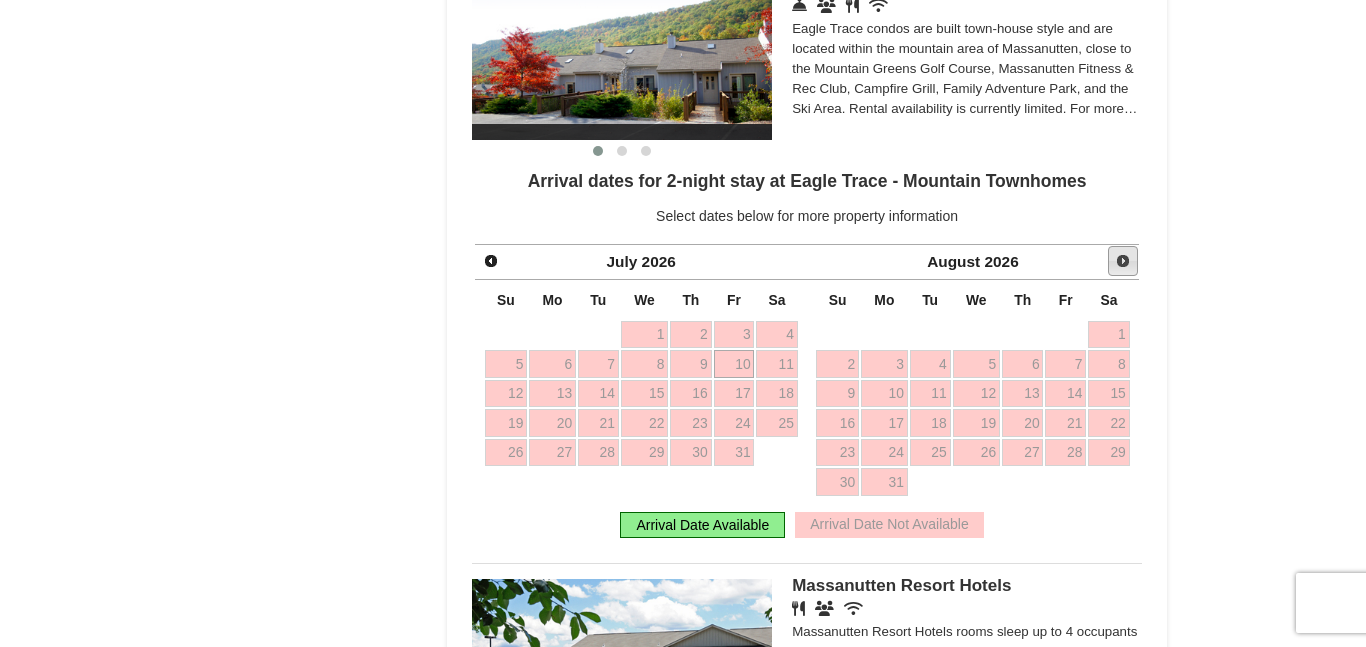 click on "Next" at bounding box center (1123, 261) 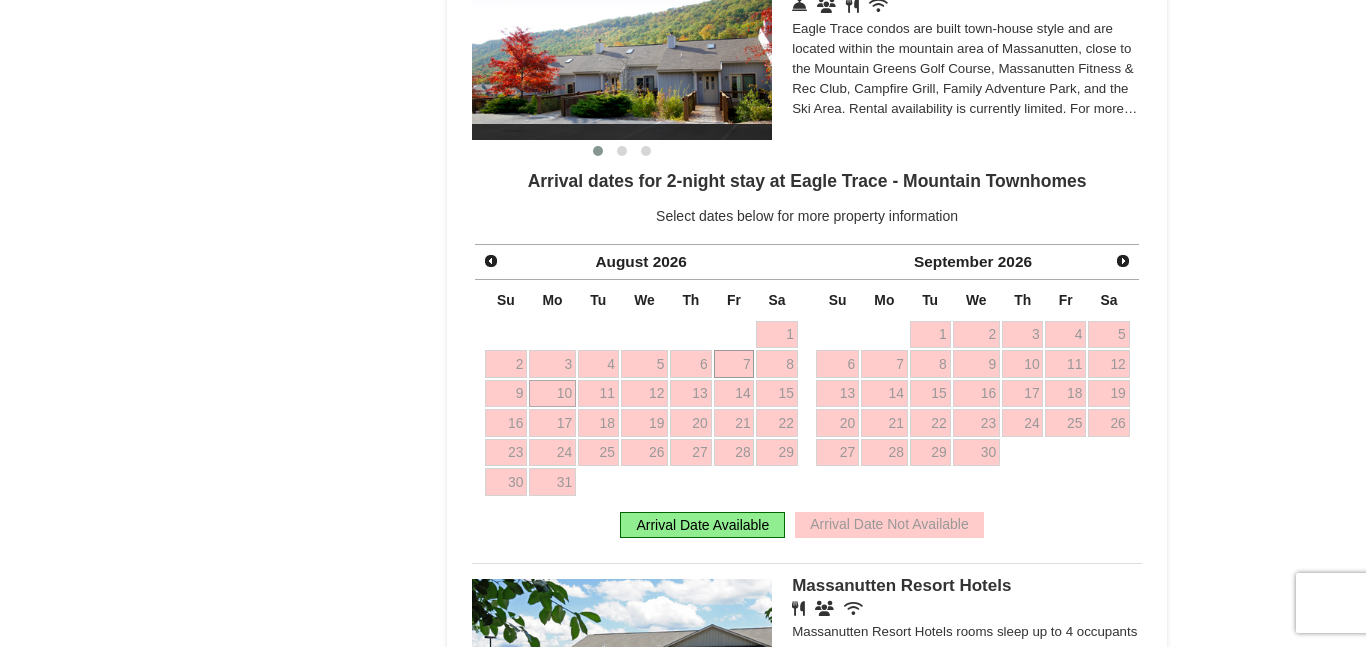 click on "7" at bounding box center [734, 364] 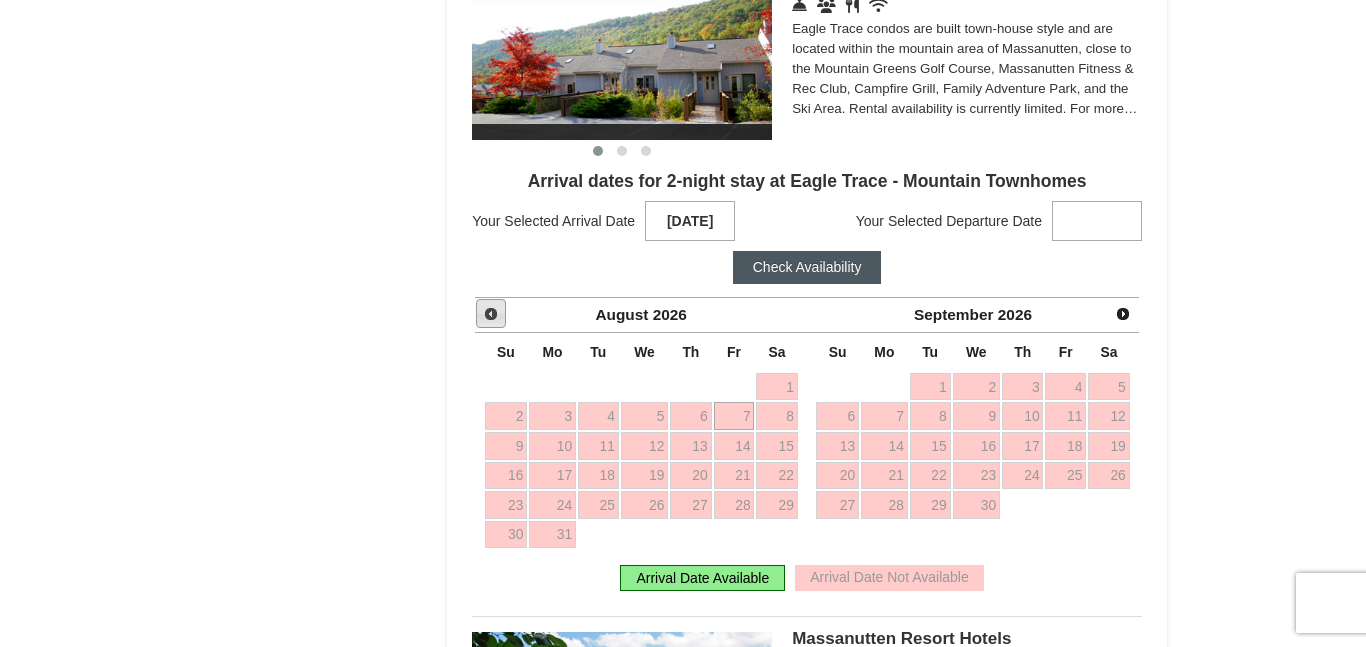 click on "Prev" at bounding box center [491, 314] 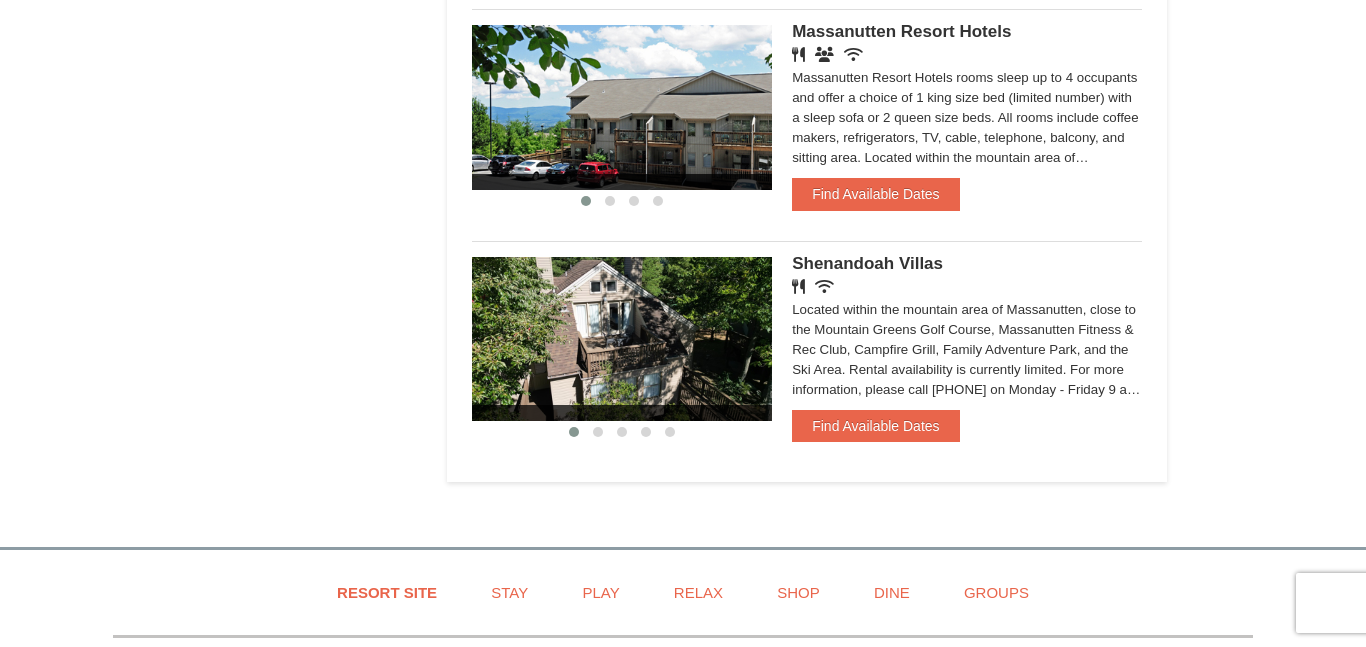 scroll, scrollTop: 2020, scrollLeft: 0, axis: vertical 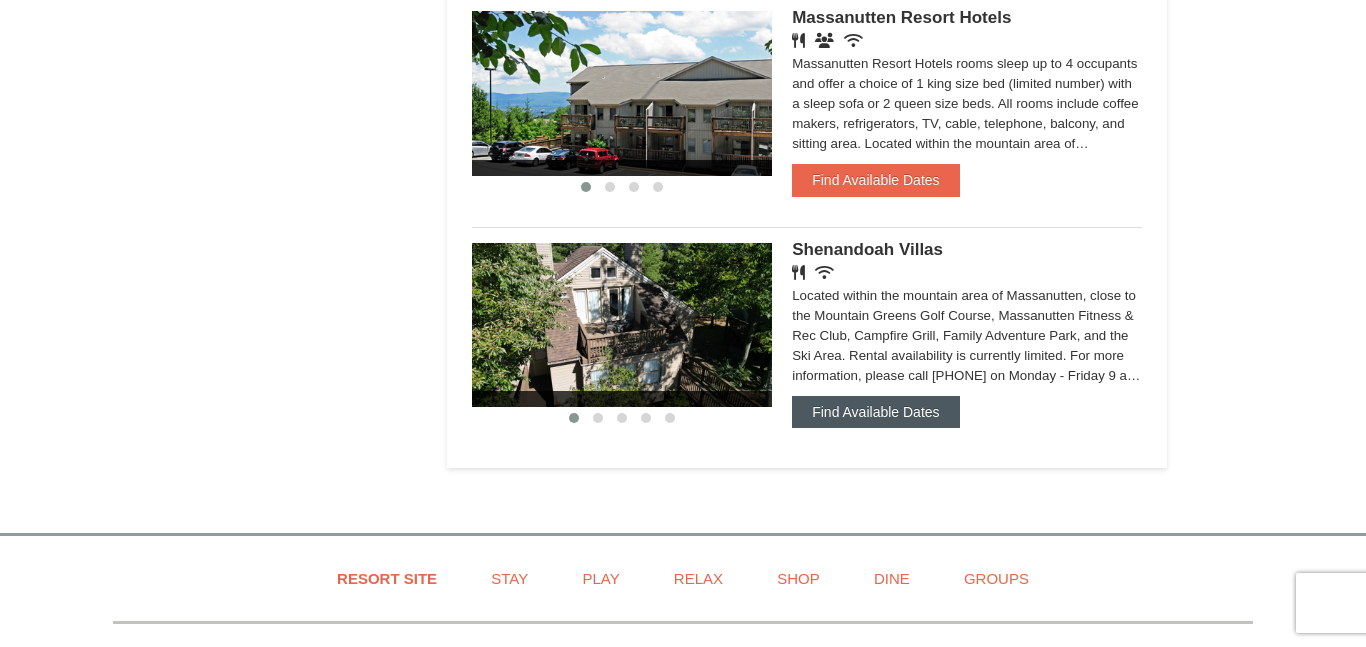 click on "Find Available Dates" at bounding box center [875, 412] 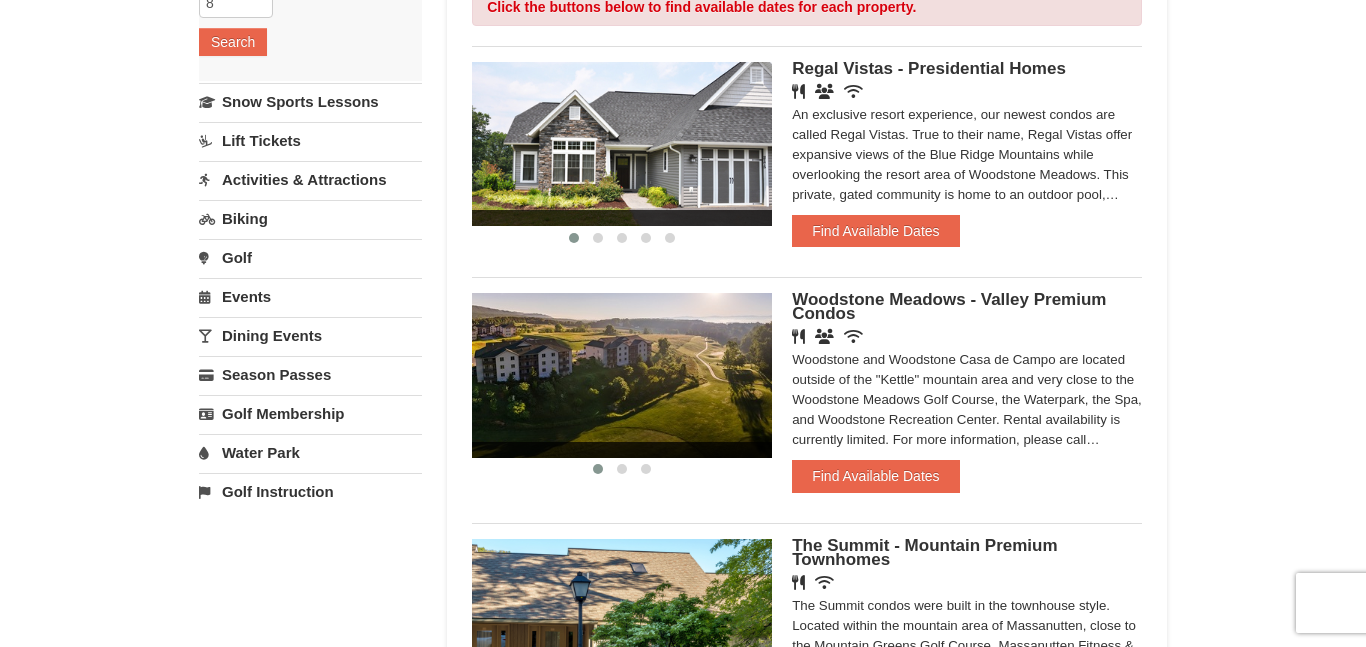 scroll, scrollTop: 395, scrollLeft: 0, axis: vertical 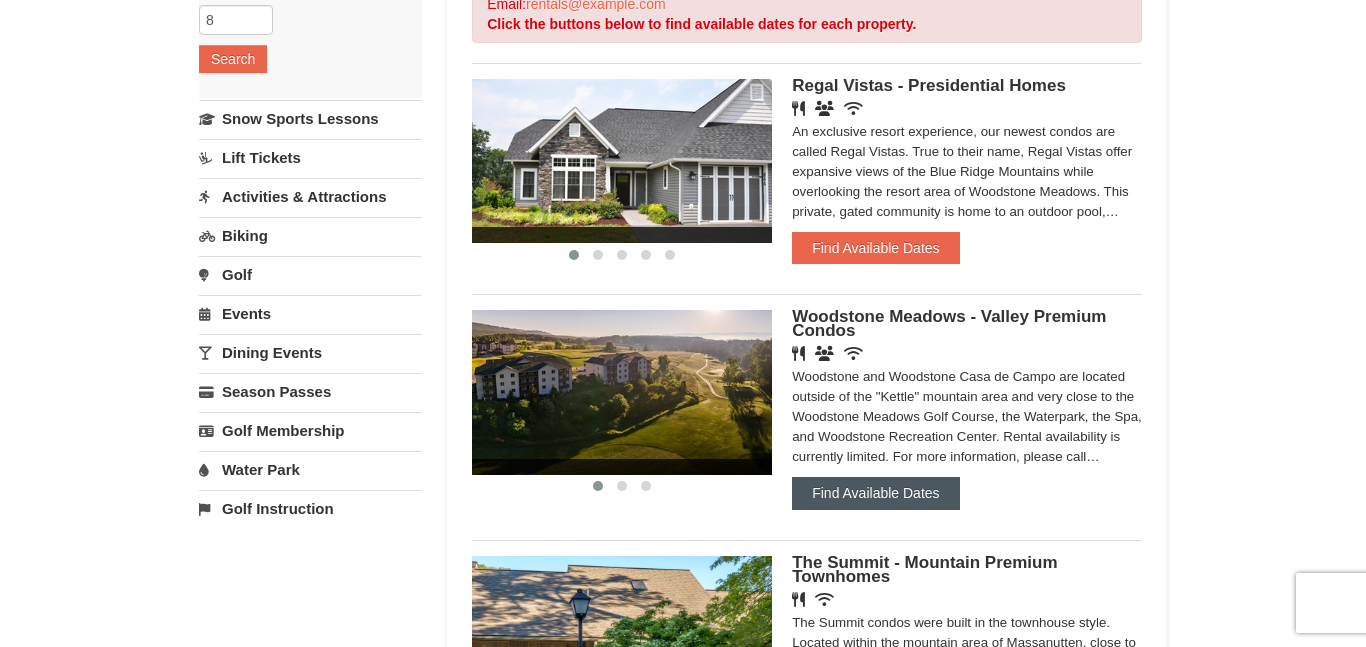 click on "Find Available Dates" at bounding box center (875, 493) 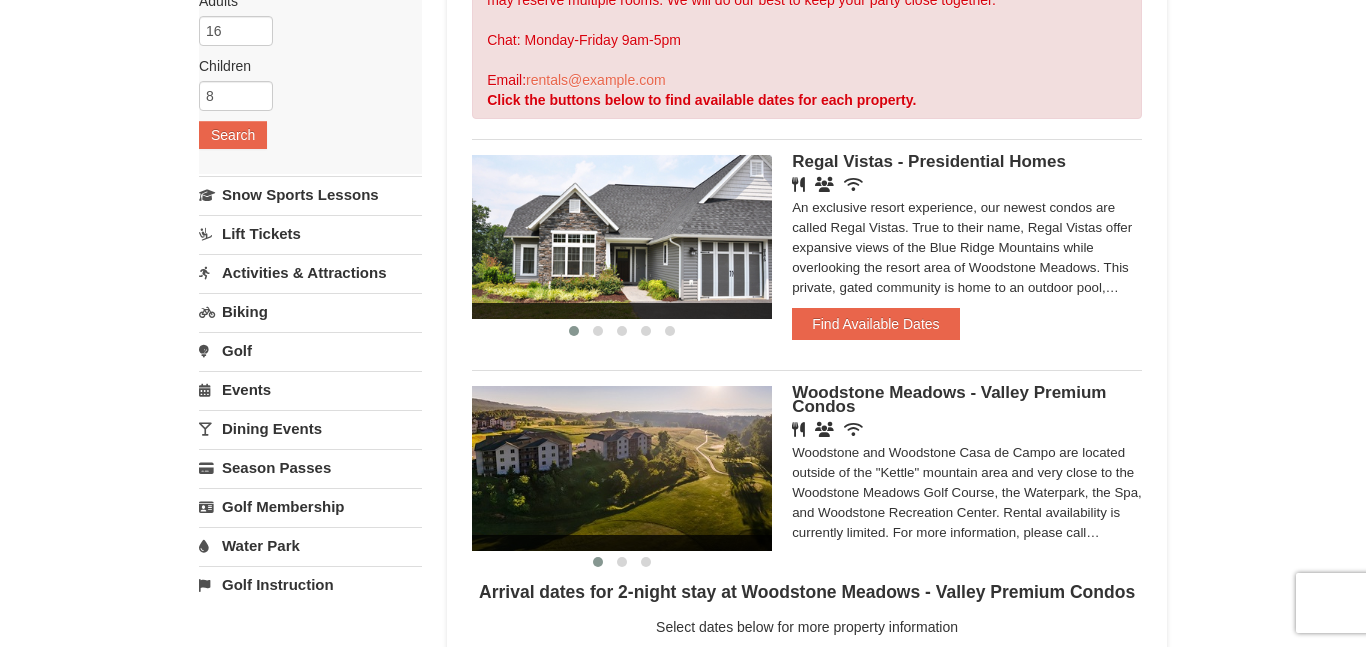 scroll, scrollTop: 294, scrollLeft: 0, axis: vertical 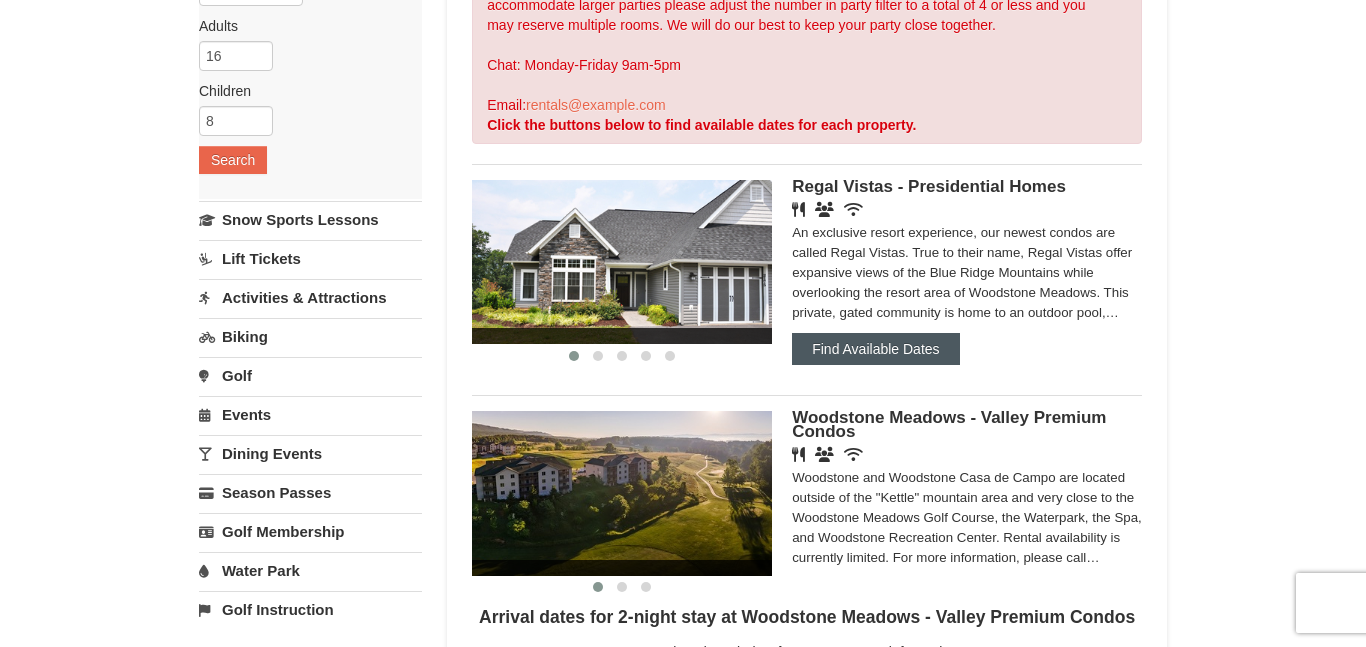click on "Find Available Dates" at bounding box center [875, 349] 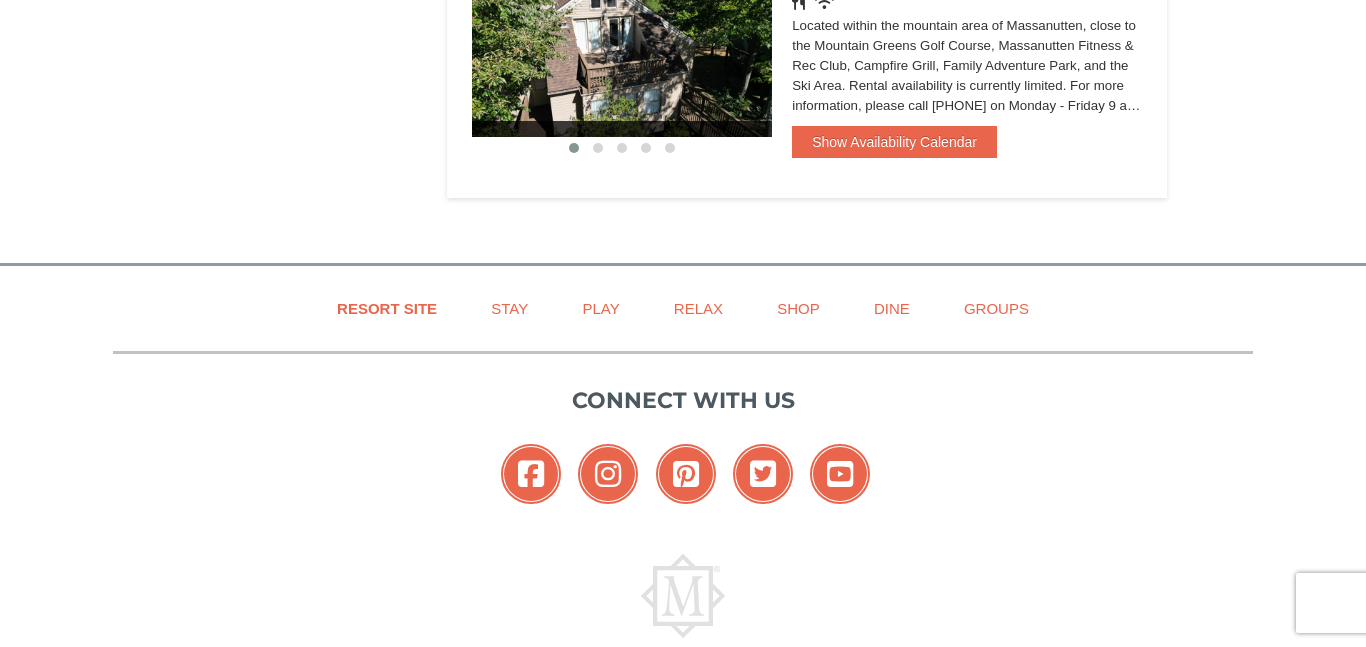 scroll, scrollTop: 2291, scrollLeft: 0, axis: vertical 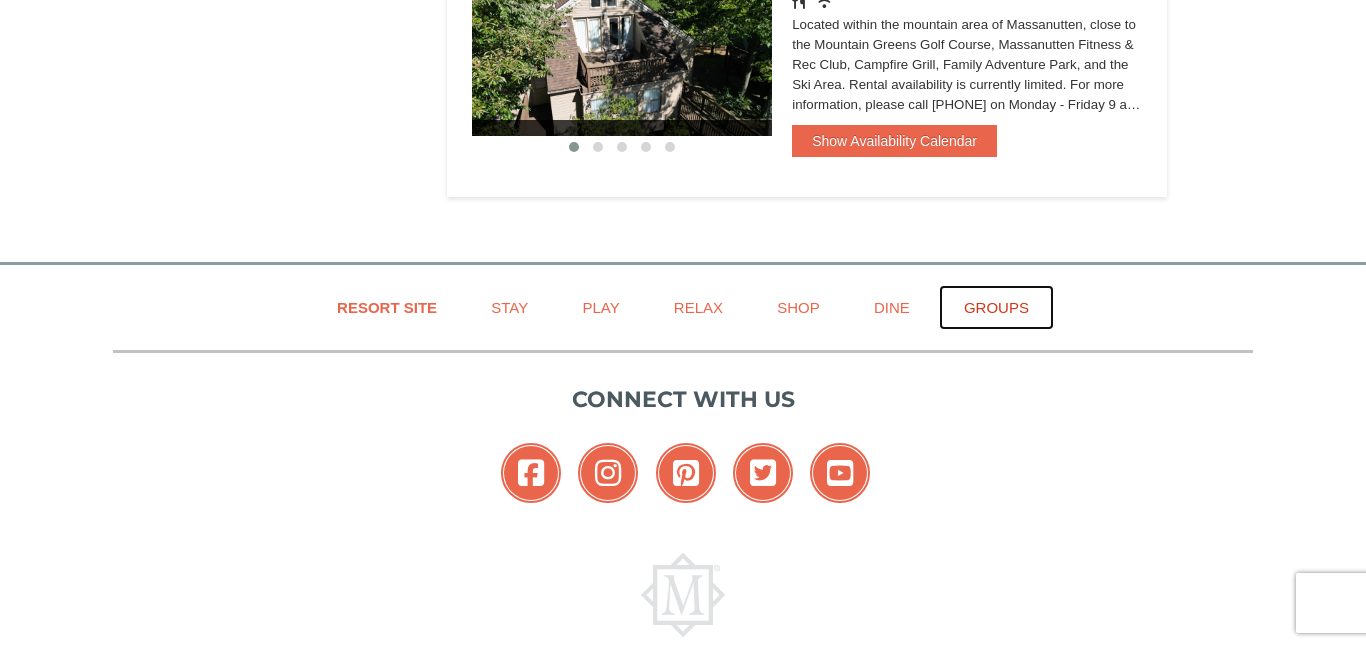 click on "Groups" at bounding box center (996, 307) 